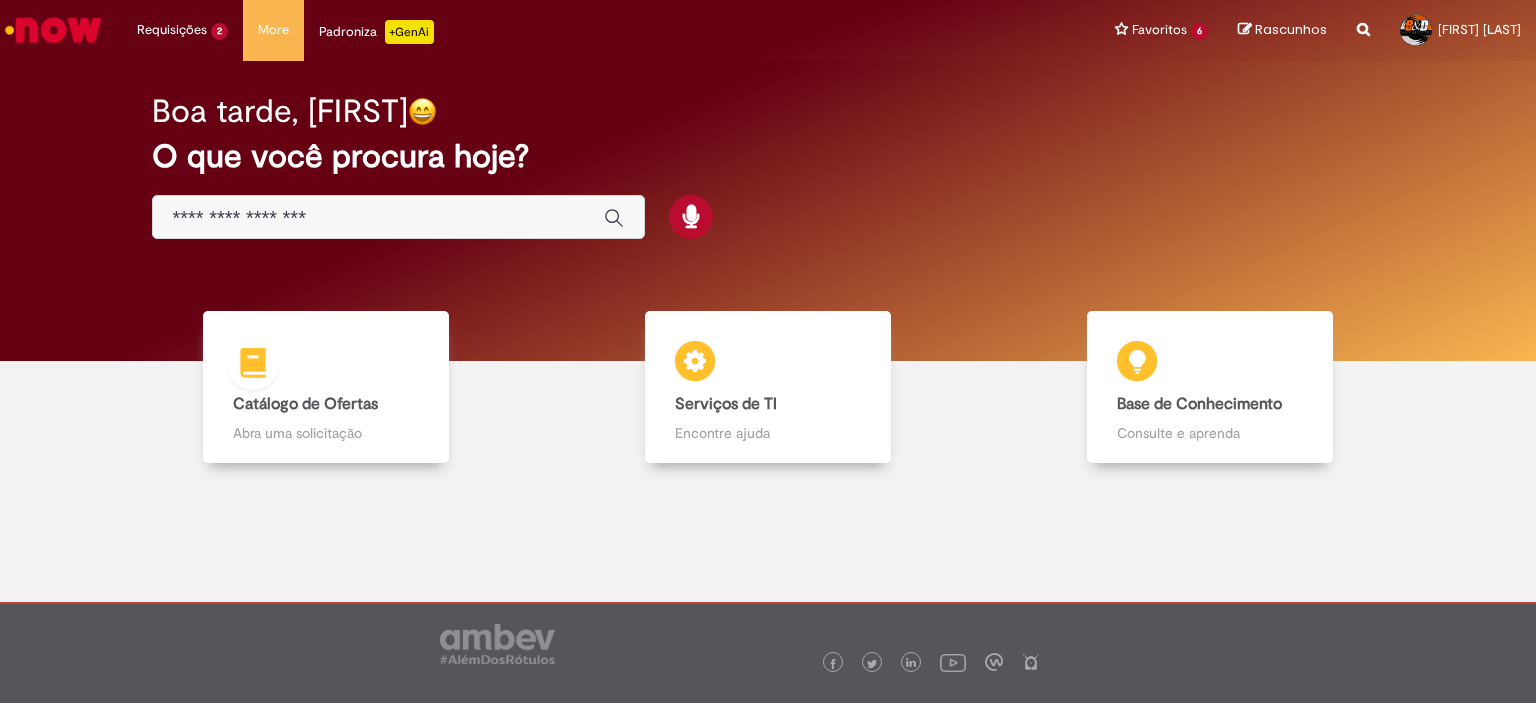 scroll, scrollTop: 0, scrollLeft: 0, axis: both 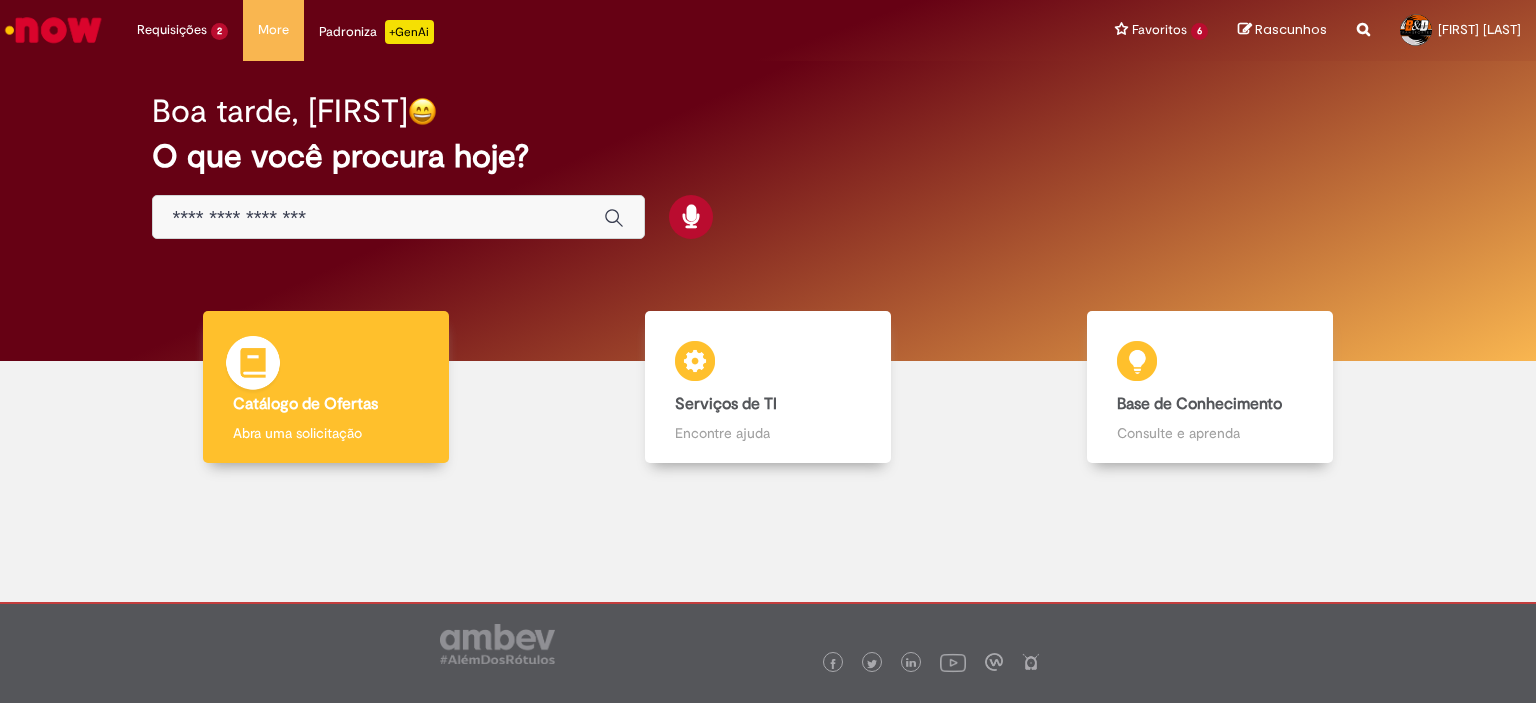 click on "Catálogo de Ofertas
Catálogo de Ofertas
Abra uma solicitação" at bounding box center [326, 387] 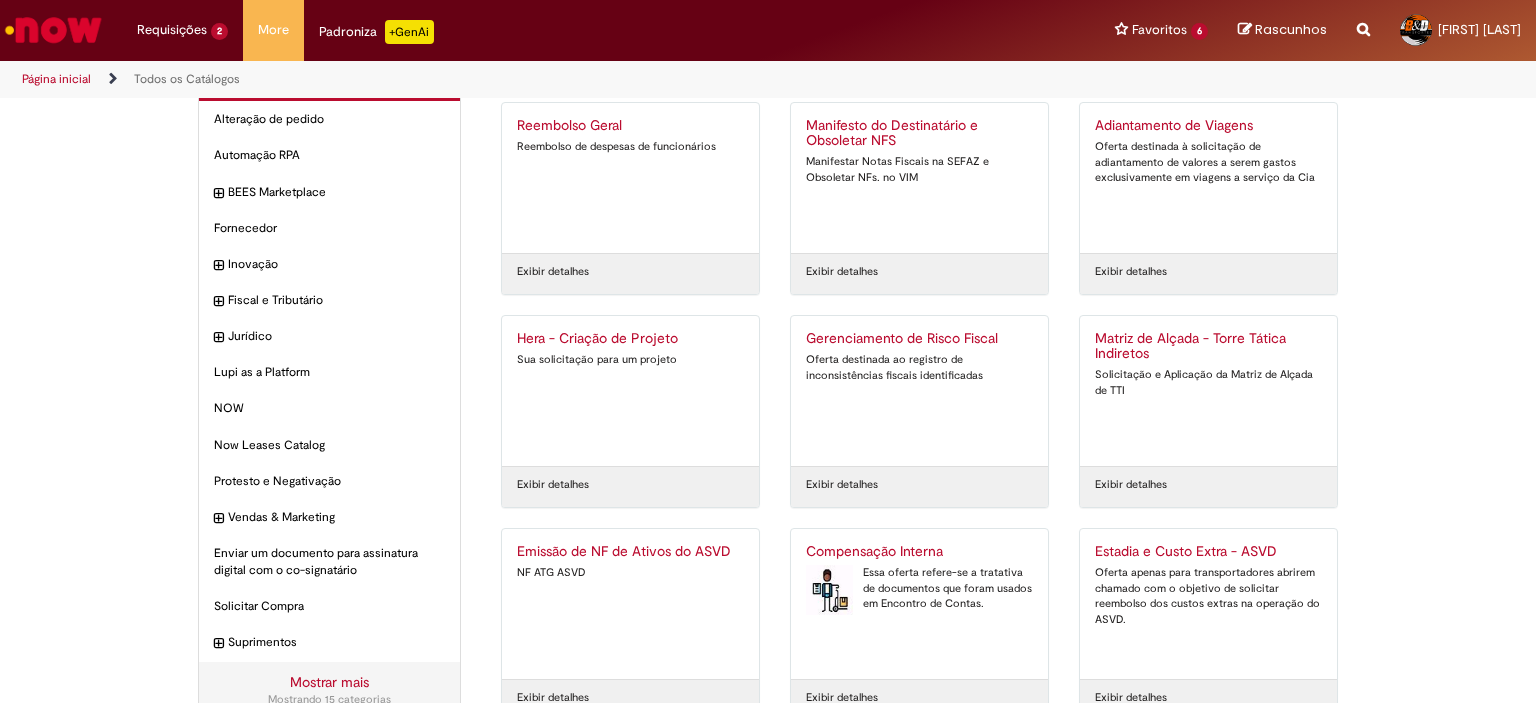 scroll, scrollTop: 100, scrollLeft: 0, axis: vertical 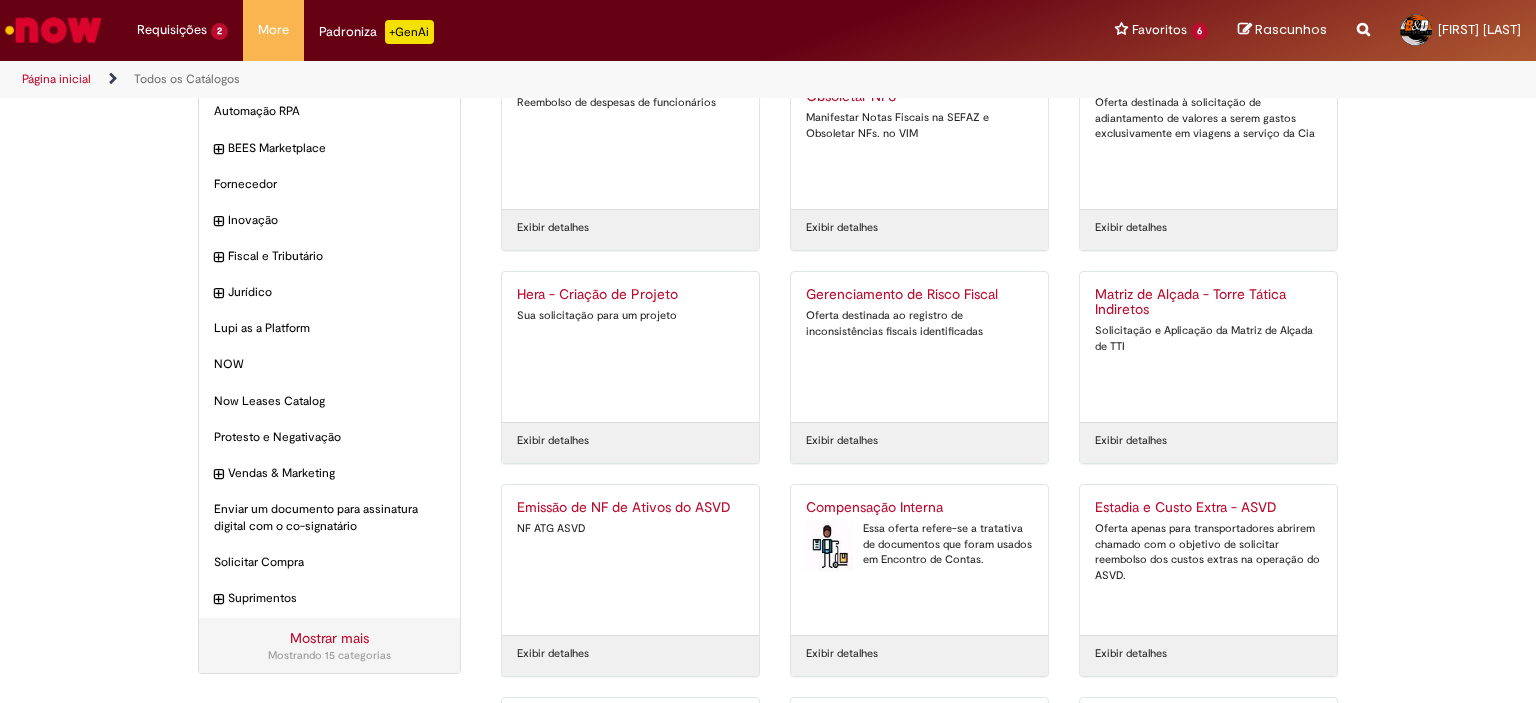 click on "Emissão de NF de Ativos do ASVD" at bounding box center [630, 508] 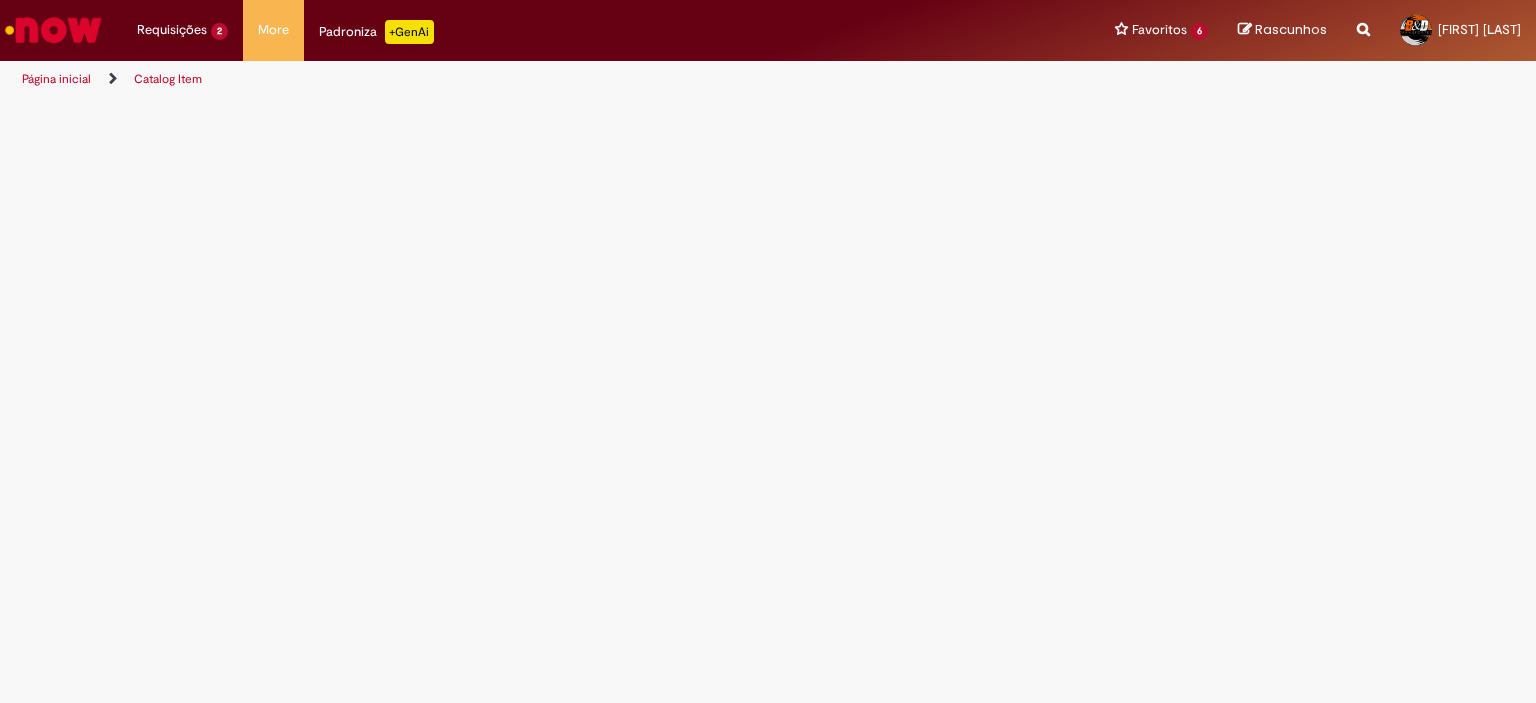 scroll, scrollTop: 0, scrollLeft: 0, axis: both 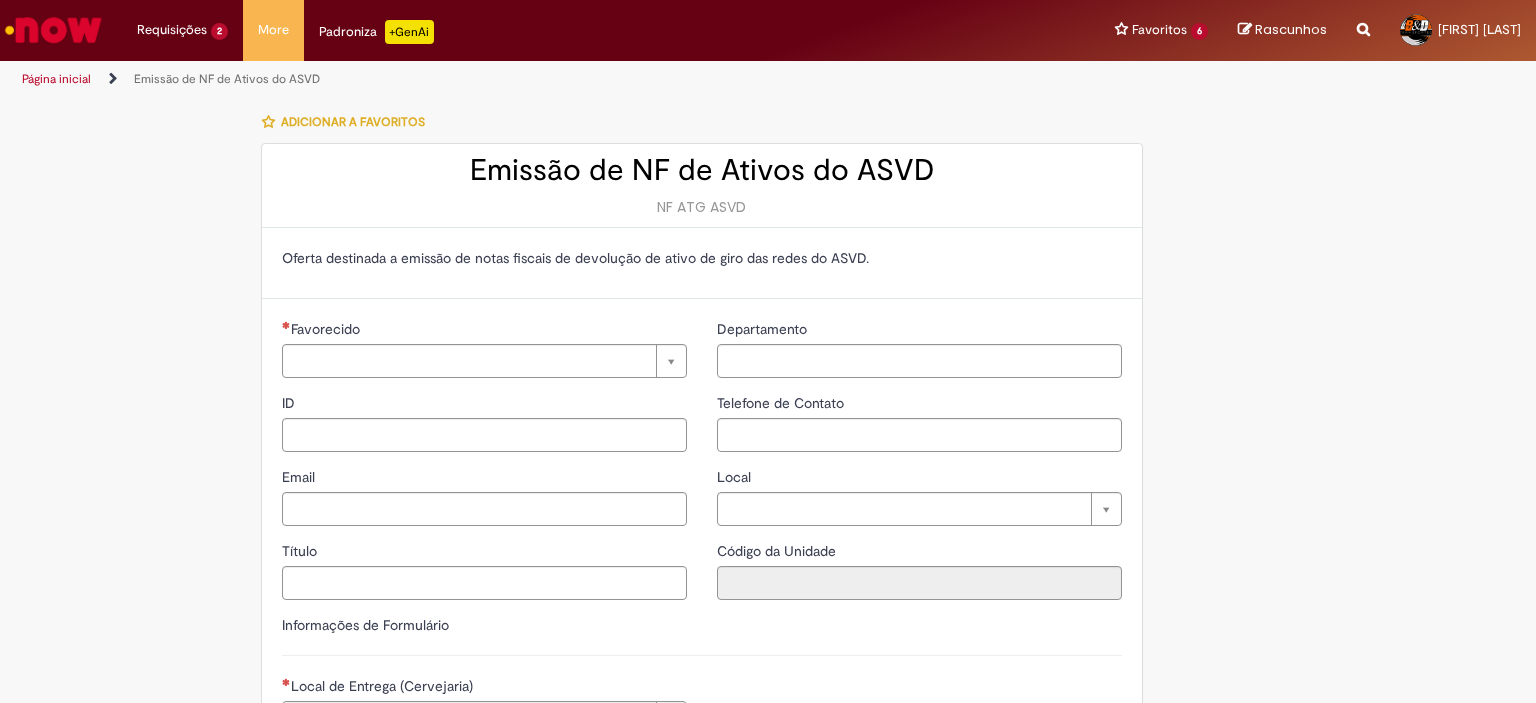 type on "**********" 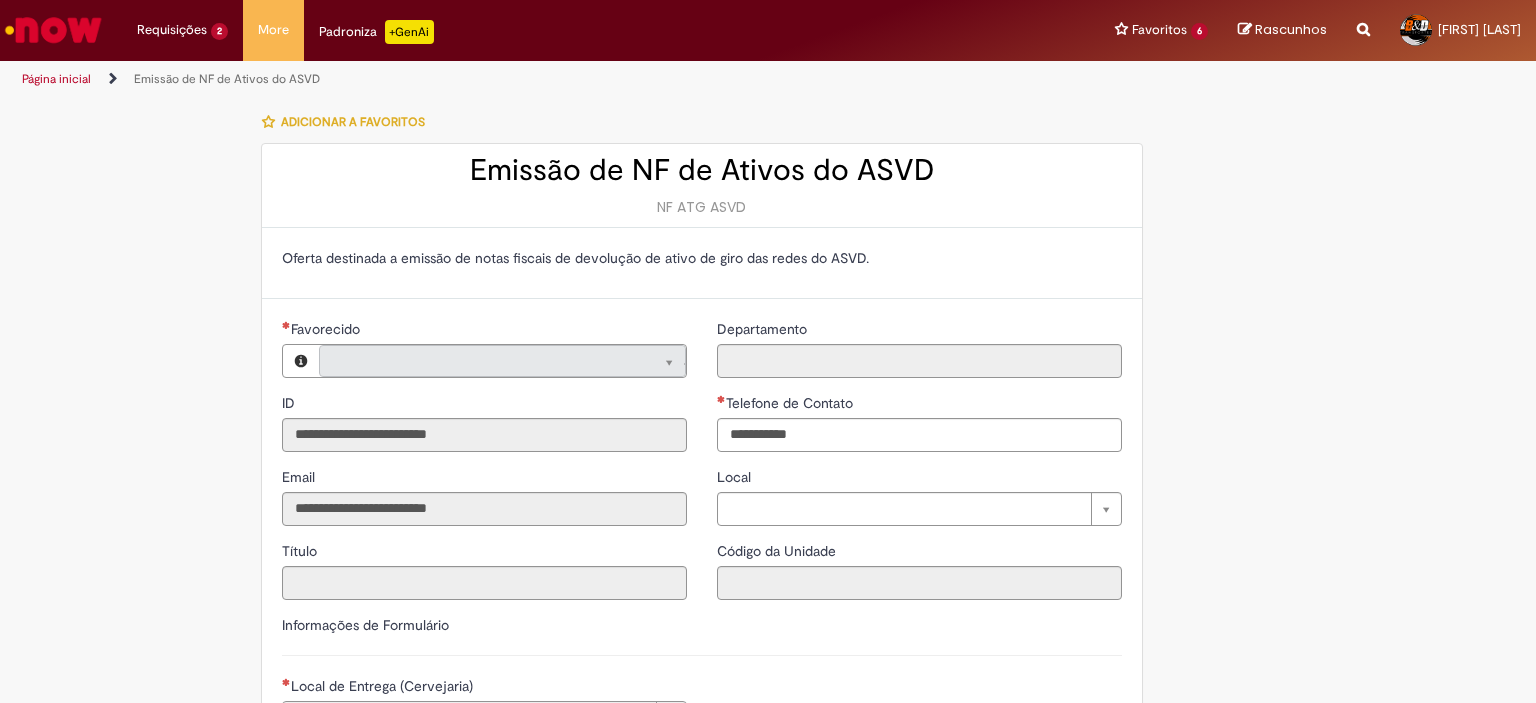 type on "**********" 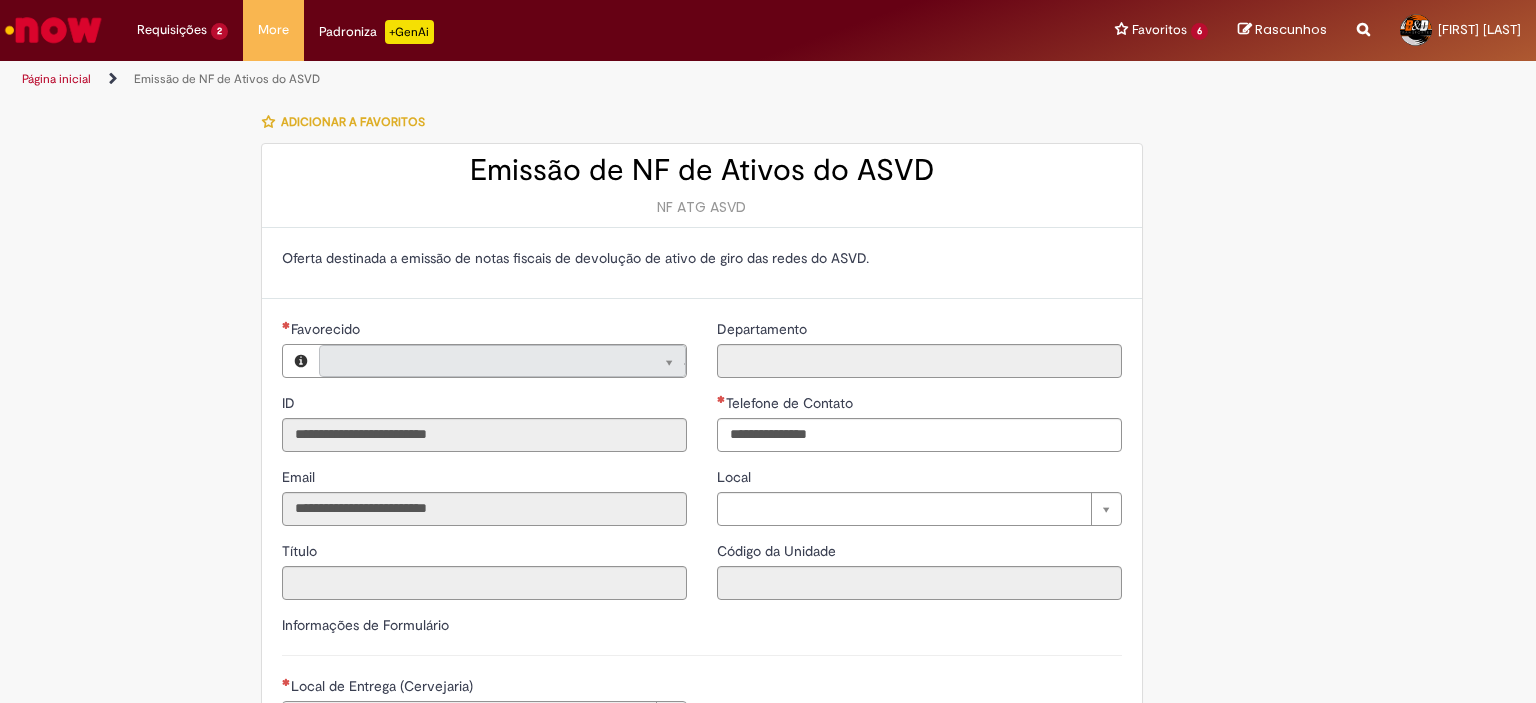 type on "**********" 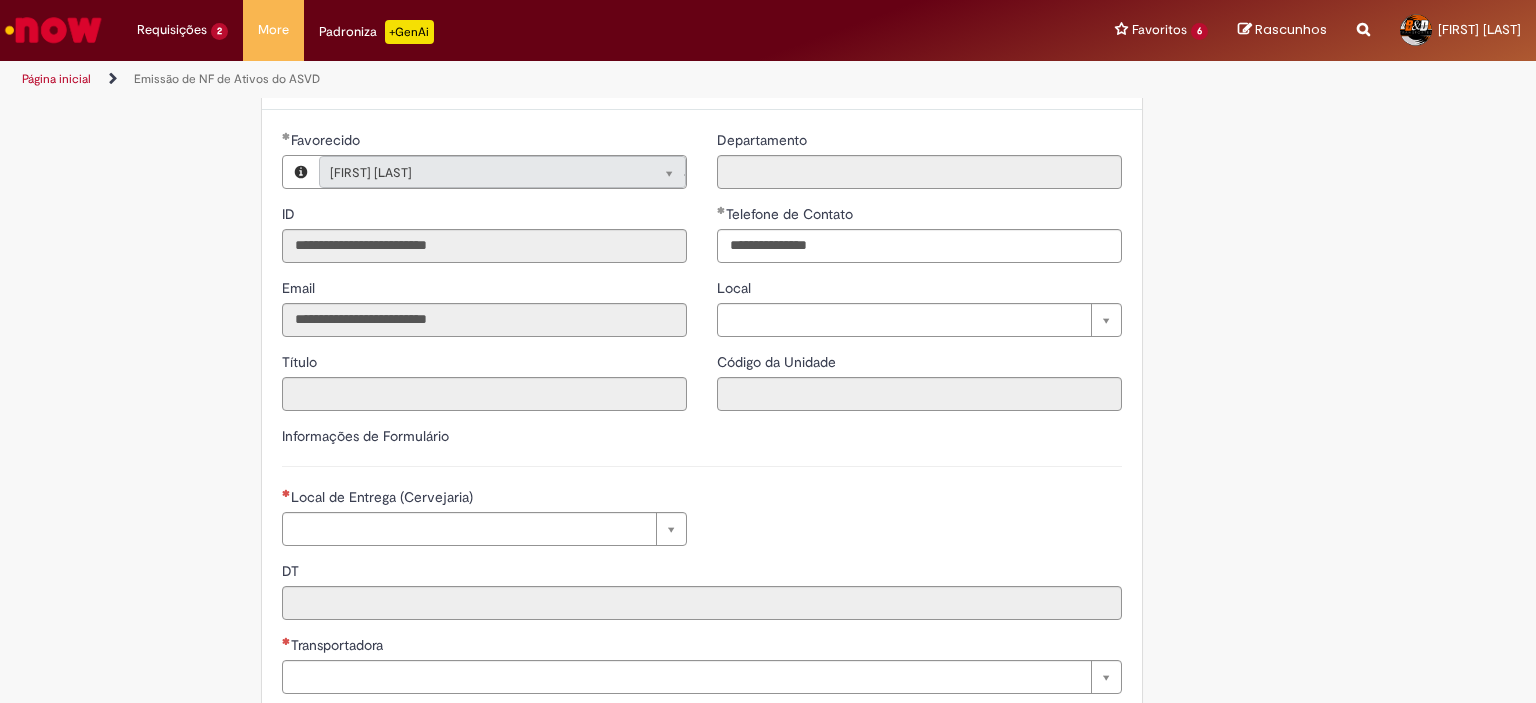 scroll, scrollTop: 200, scrollLeft: 0, axis: vertical 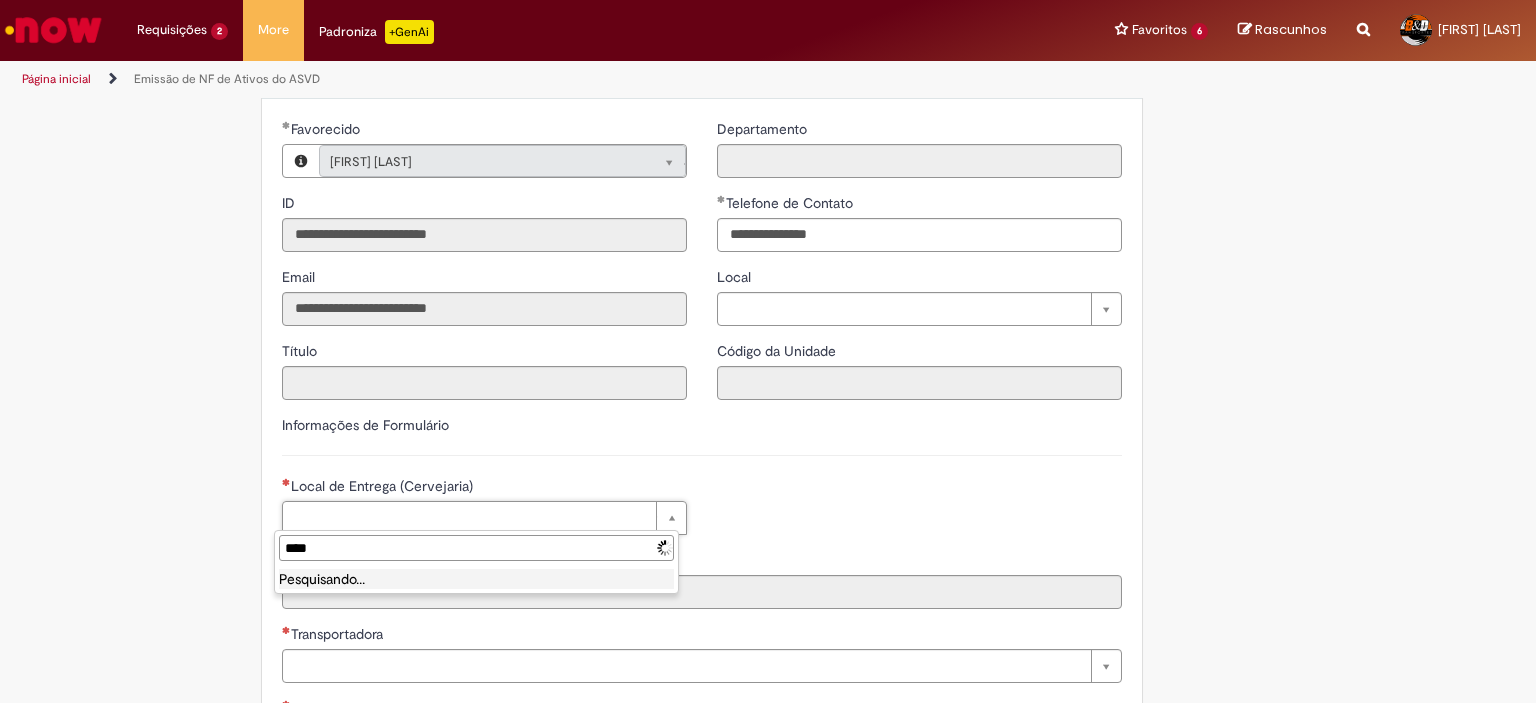 type on "*****" 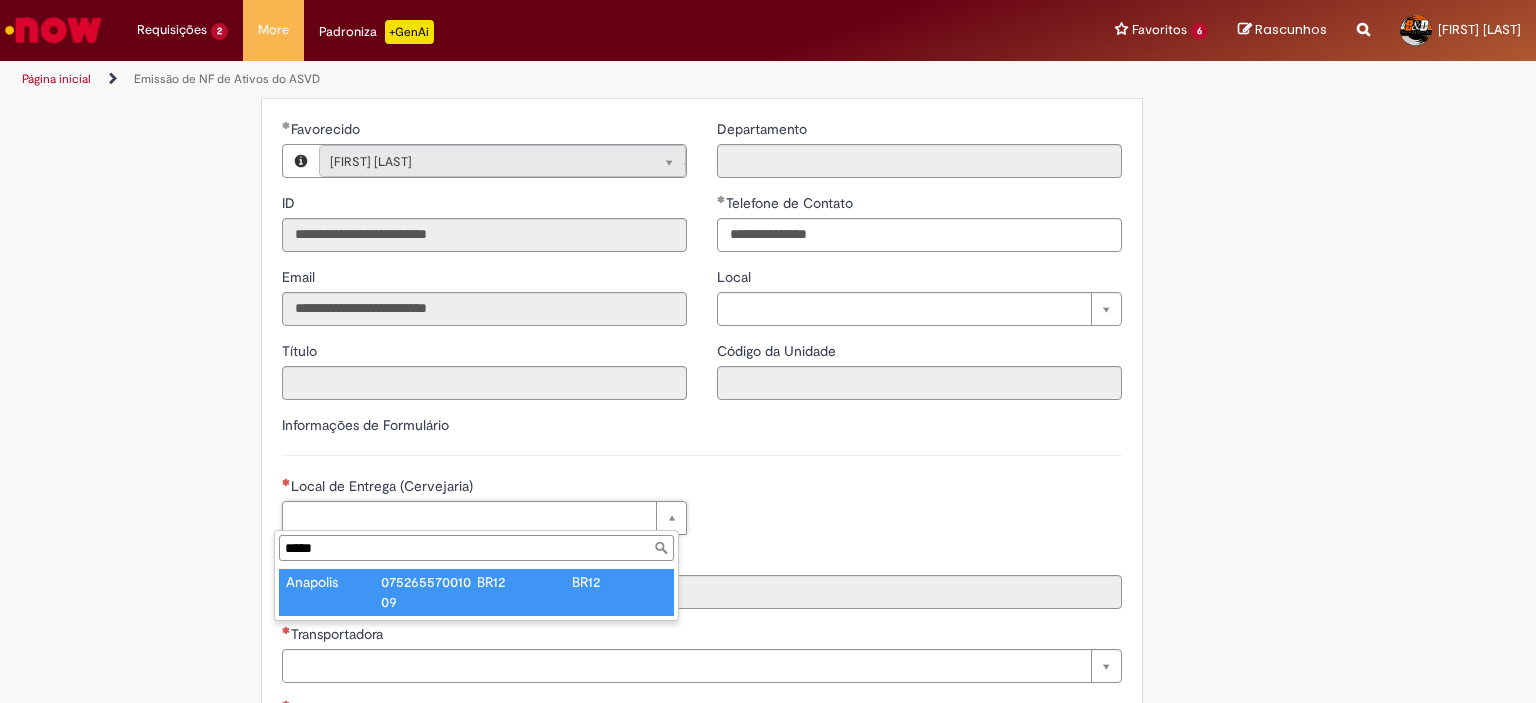 type on "********" 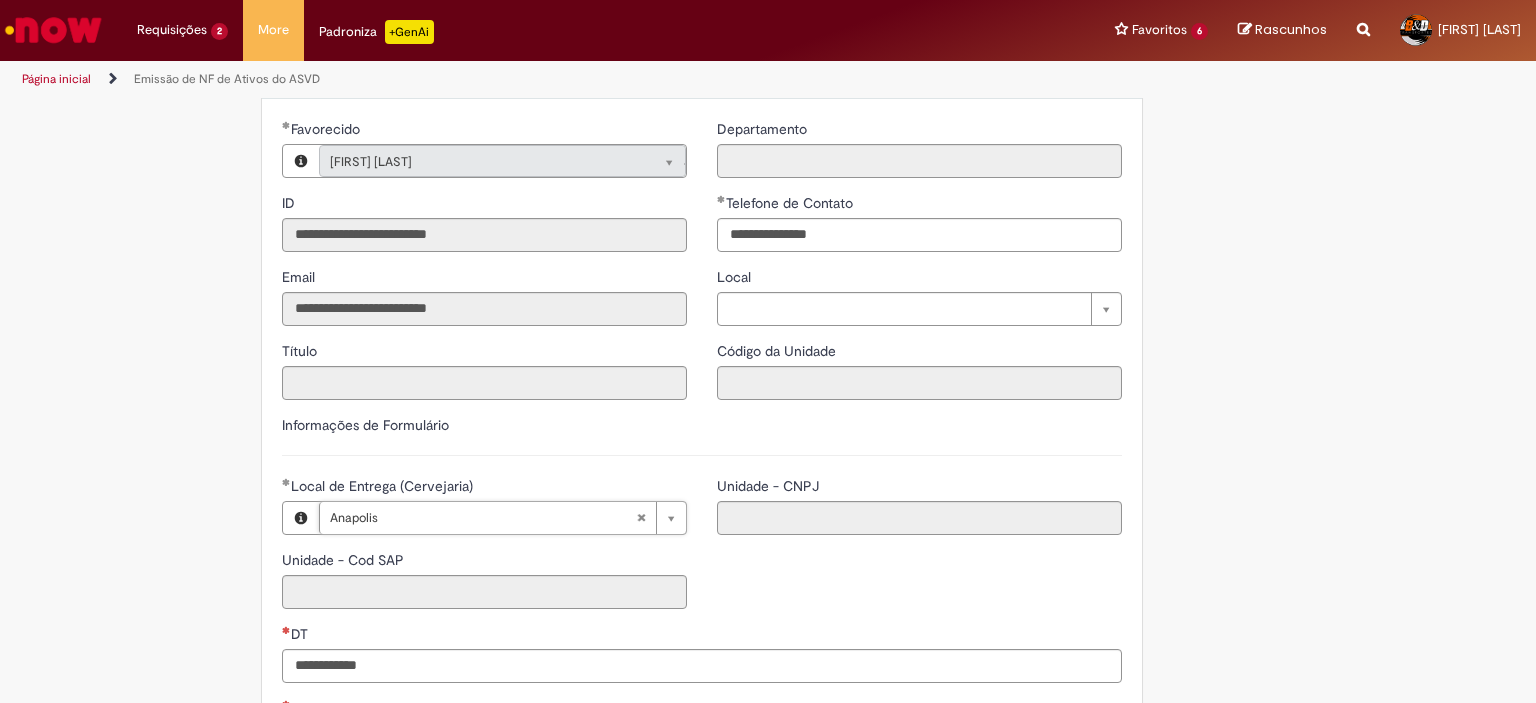 type on "****" 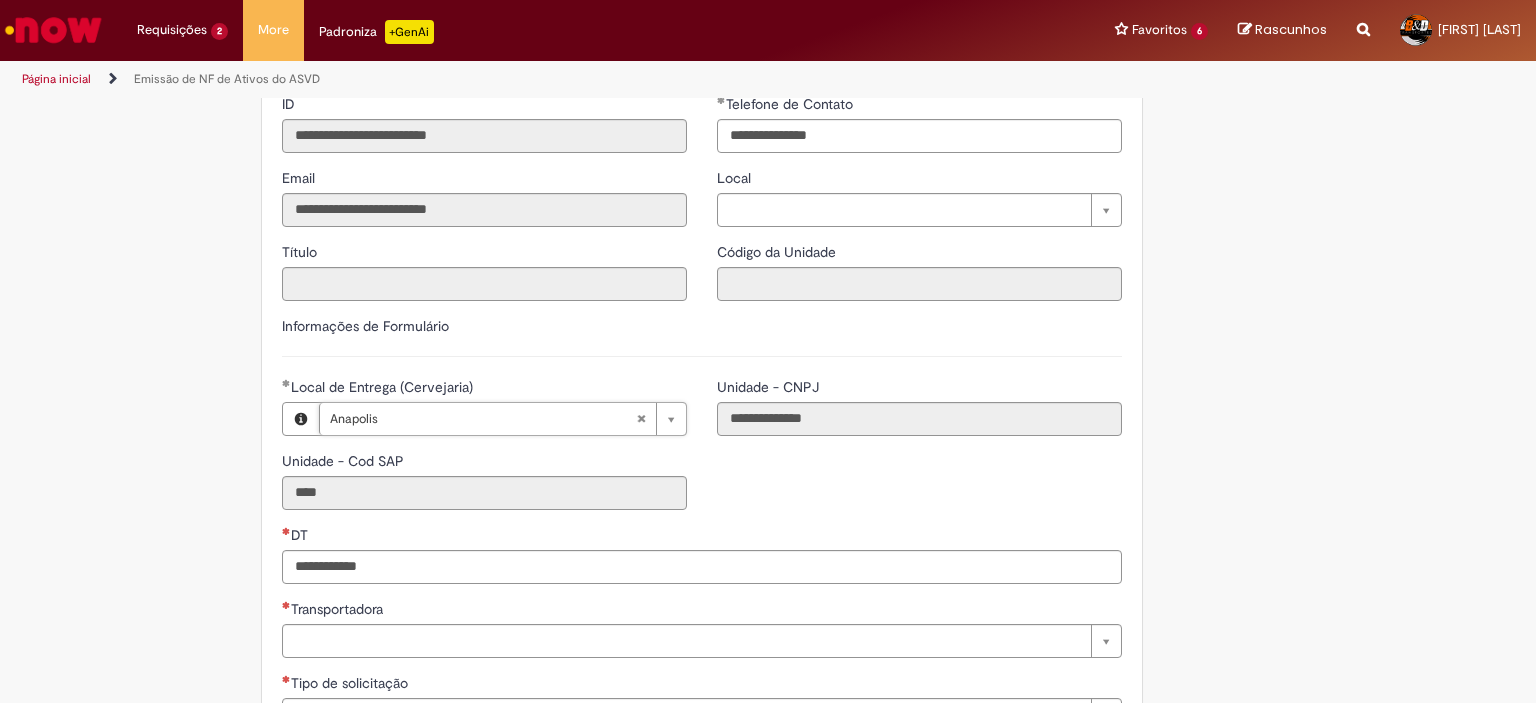 scroll, scrollTop: 300, scrollLeft: 0, axis: vertical 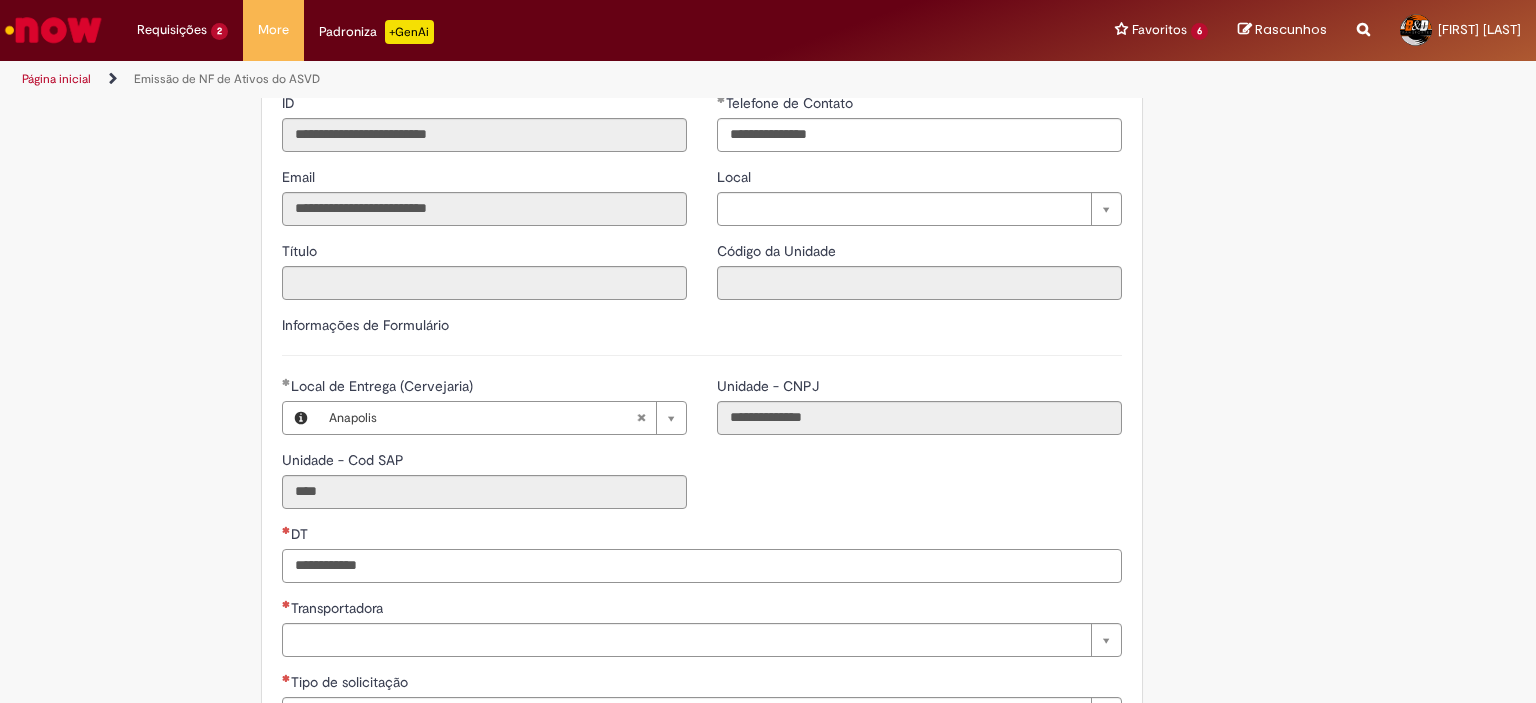 click on "DT" at bounding box center [702, 566] 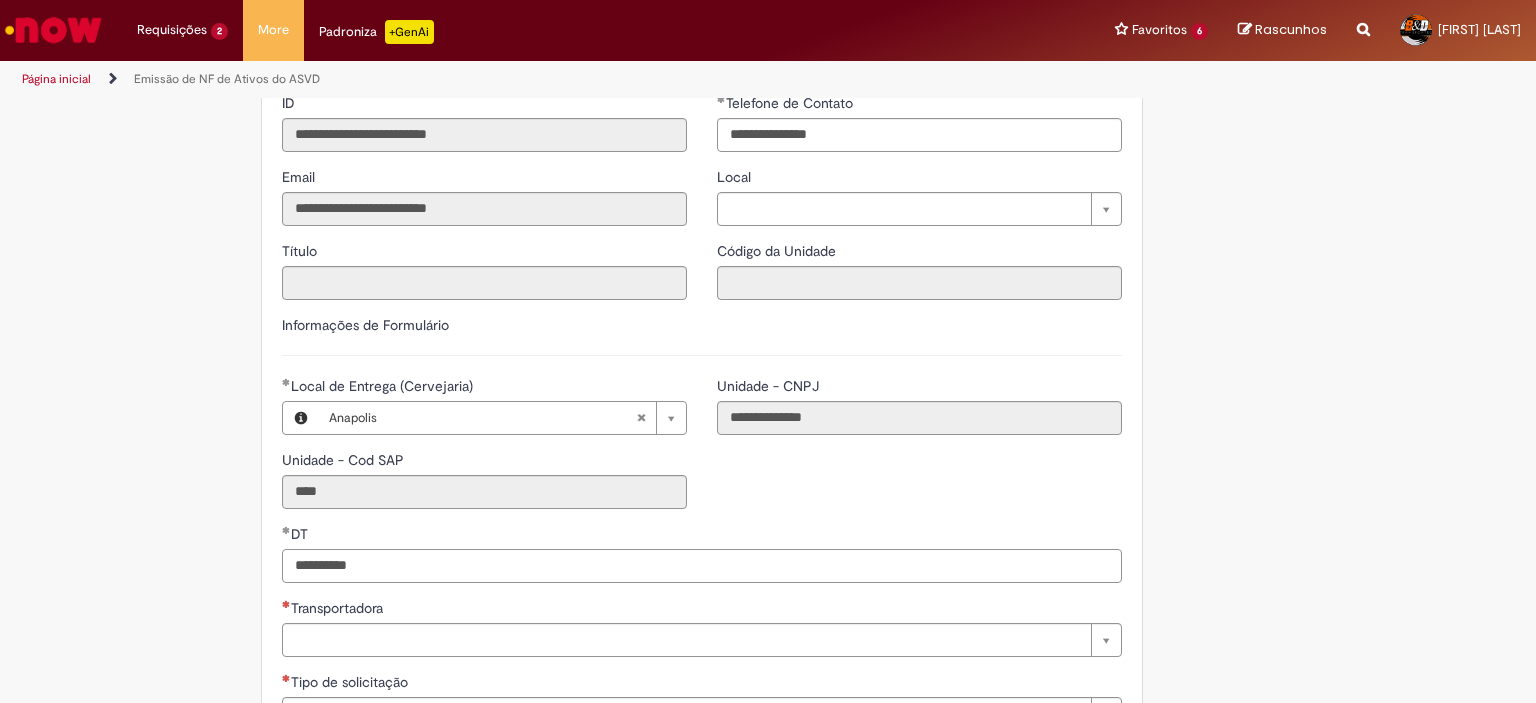 type on "**********" 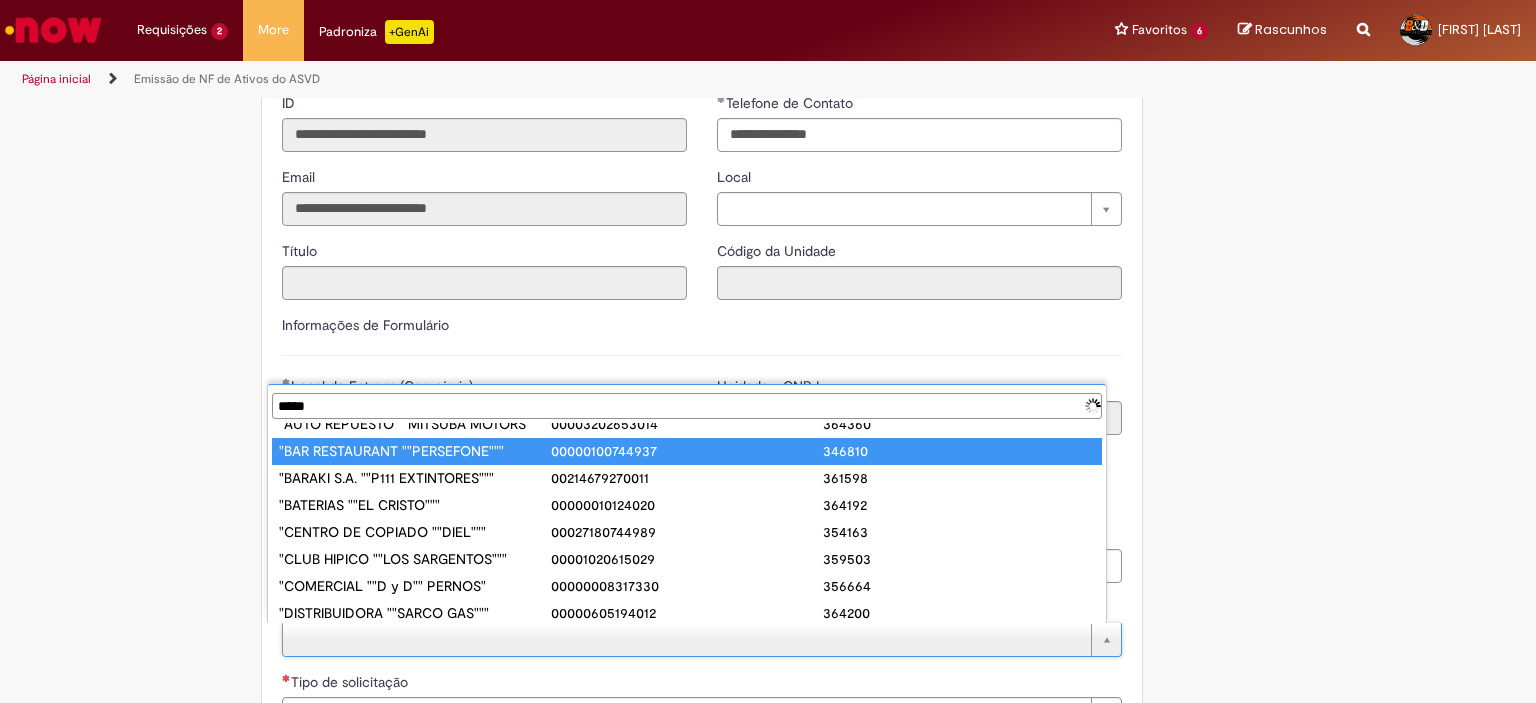 scroll, scrollTop: 0, scrollLeft: 0, axis: both 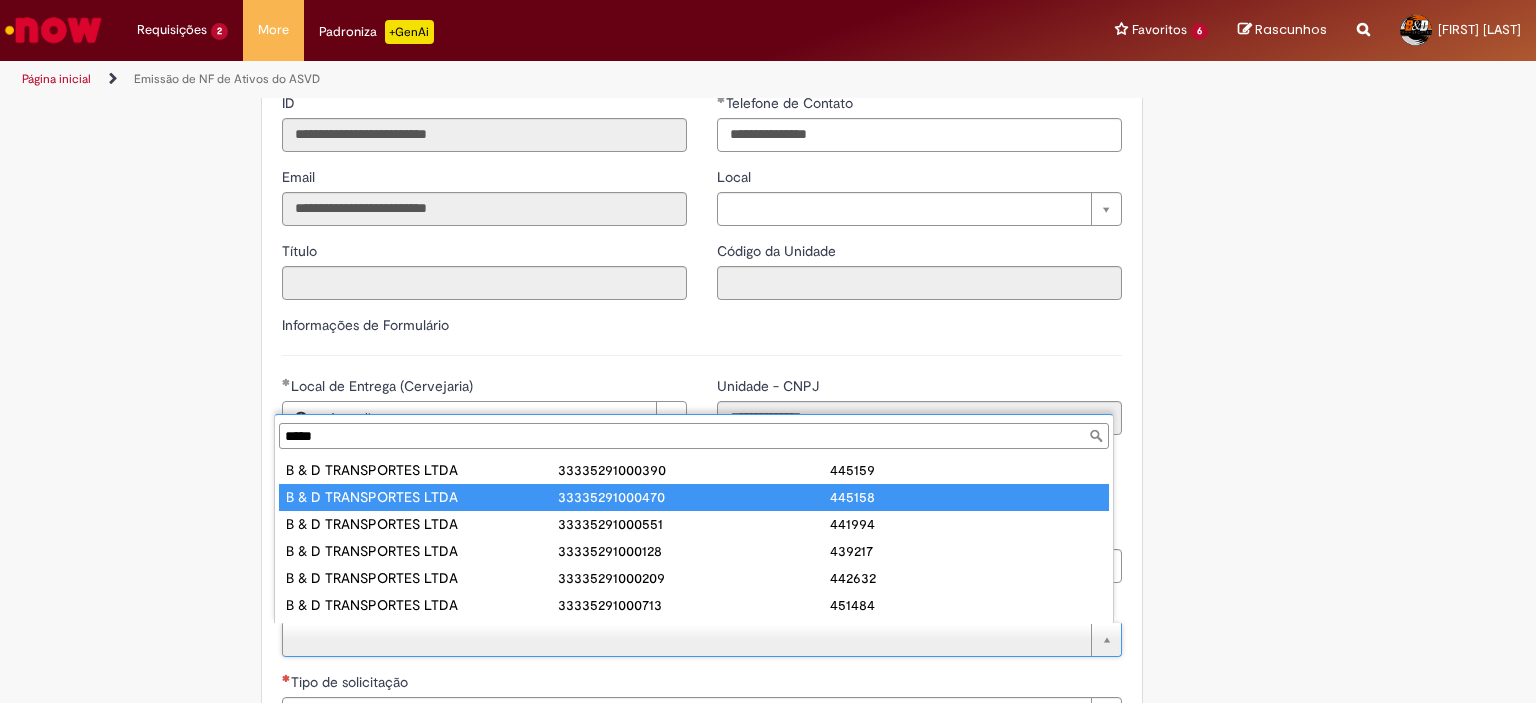 type on "*****" 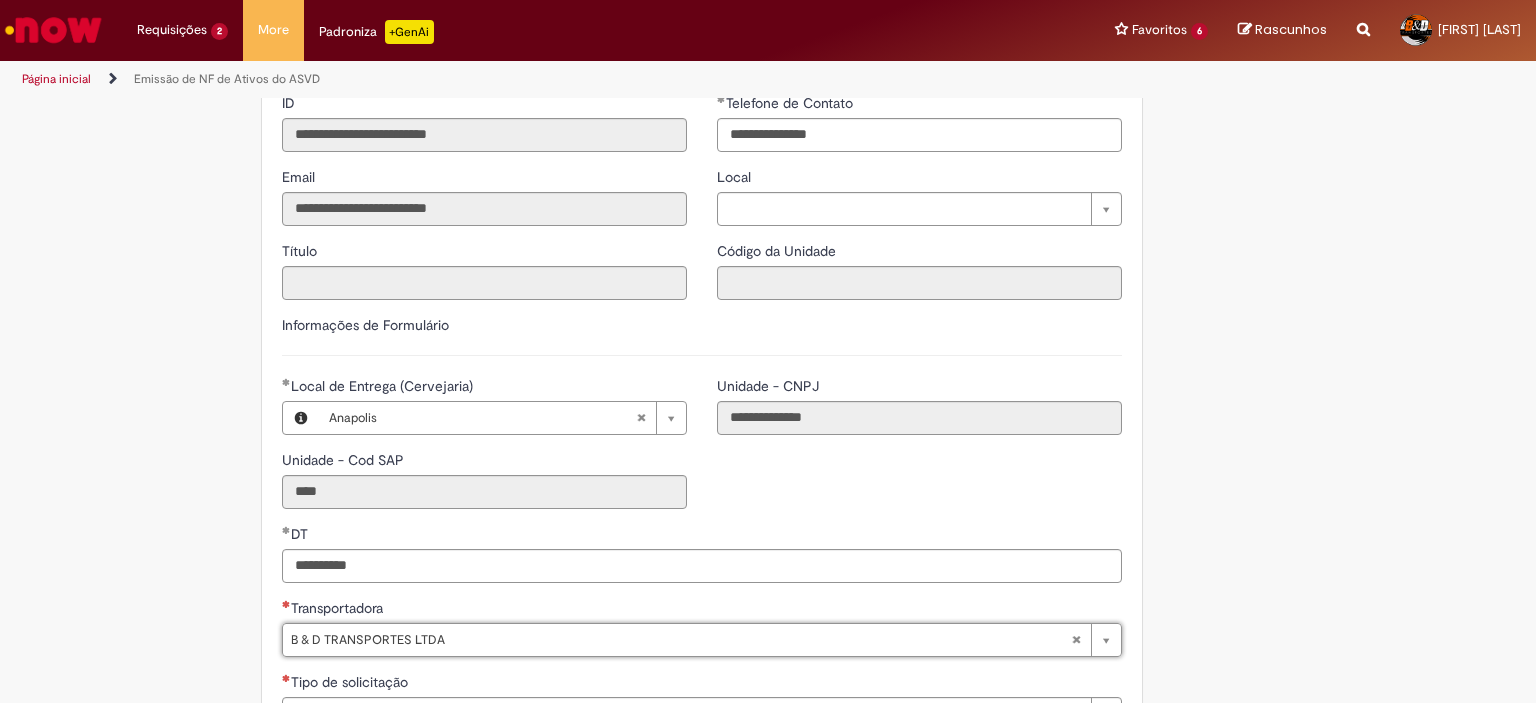 type on "**********" 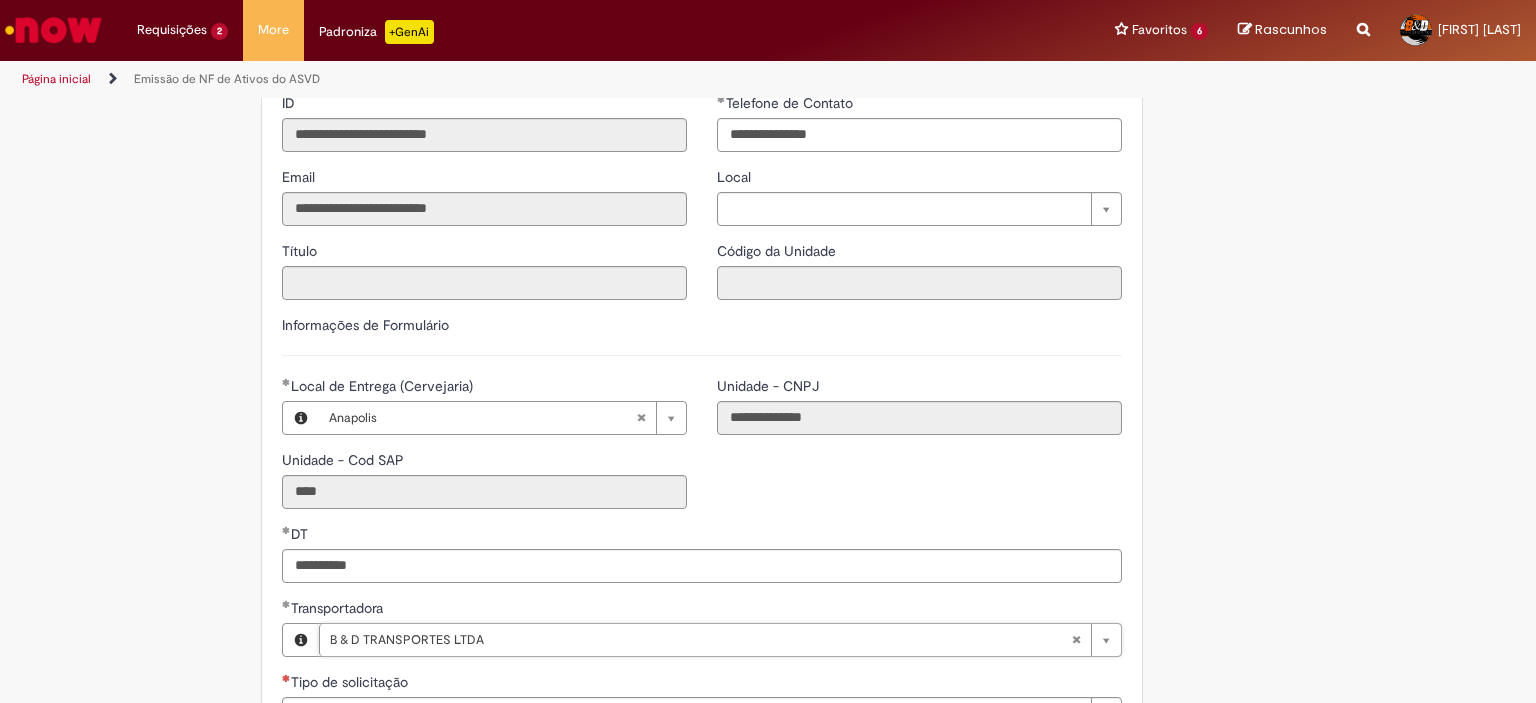 scroll, scrollTop: 600, scrollLeft: 0, axis: vertical 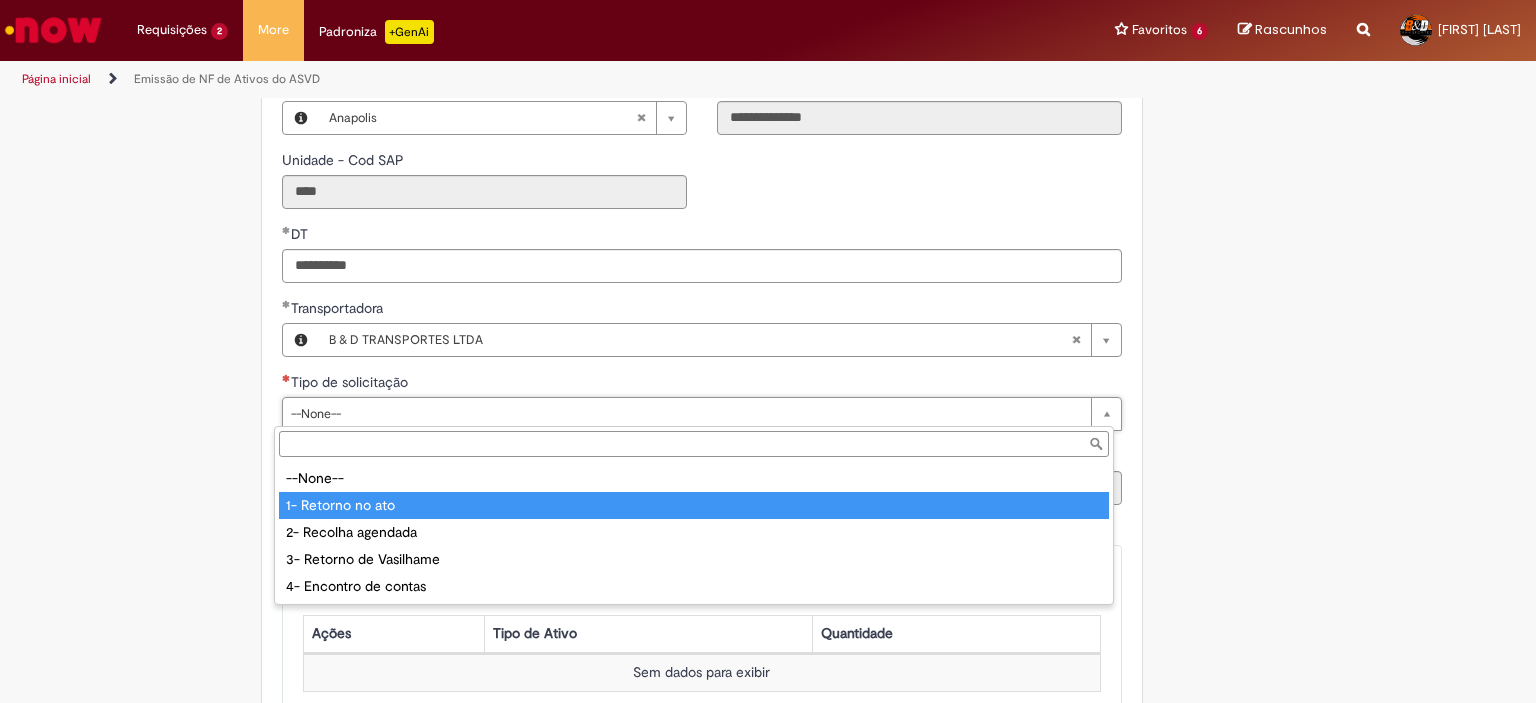 type on "**********" 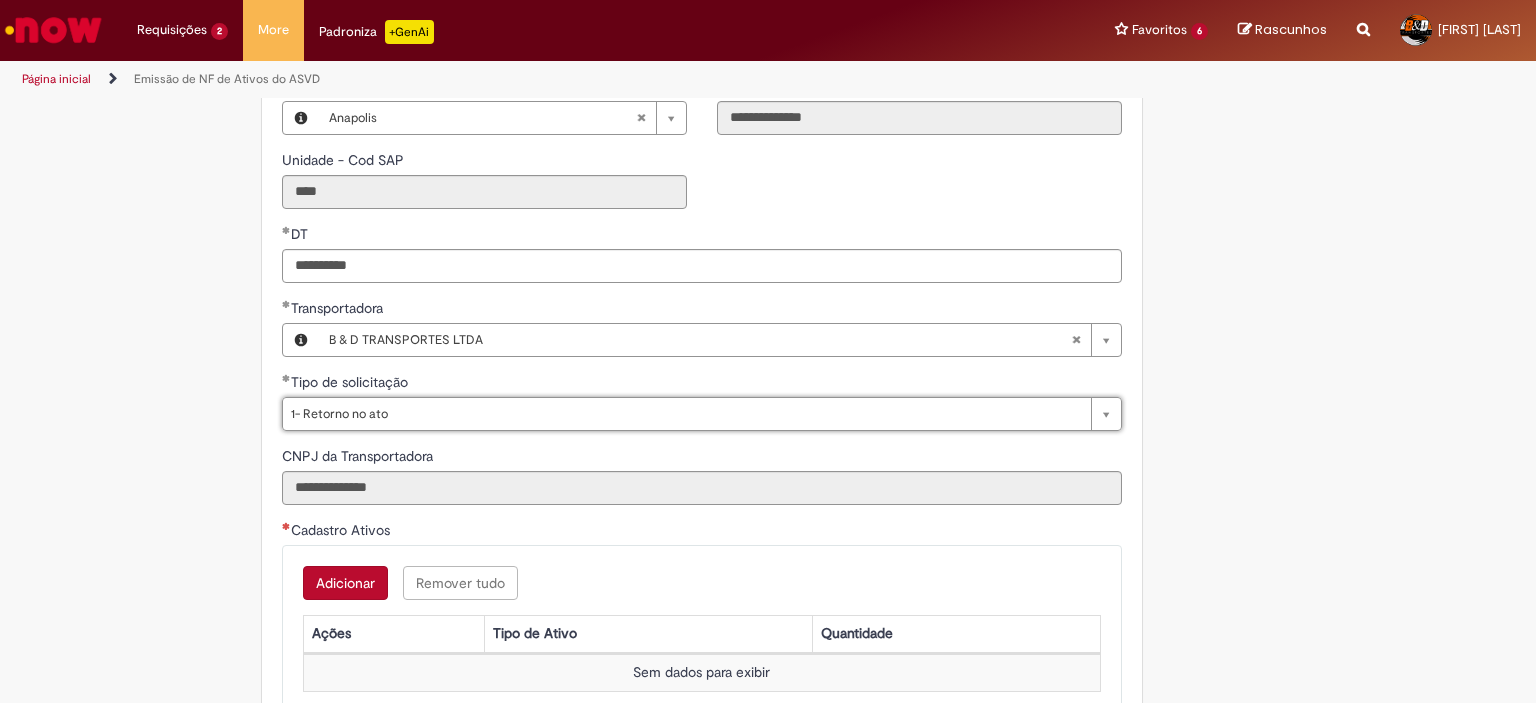click on "Adicionar" at bounding box center [345, 583] 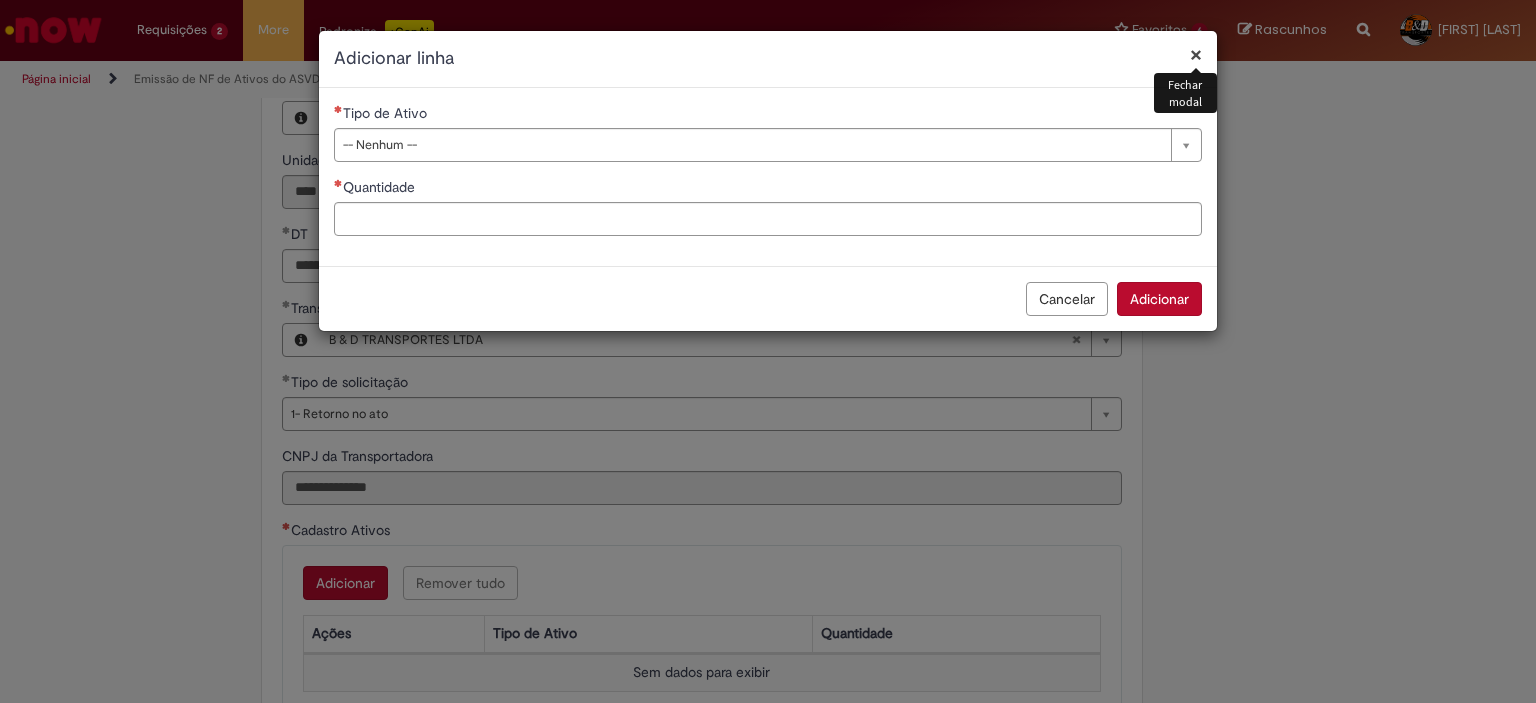 click on "Tipo de Ativo" at bounding box center [768, 115] 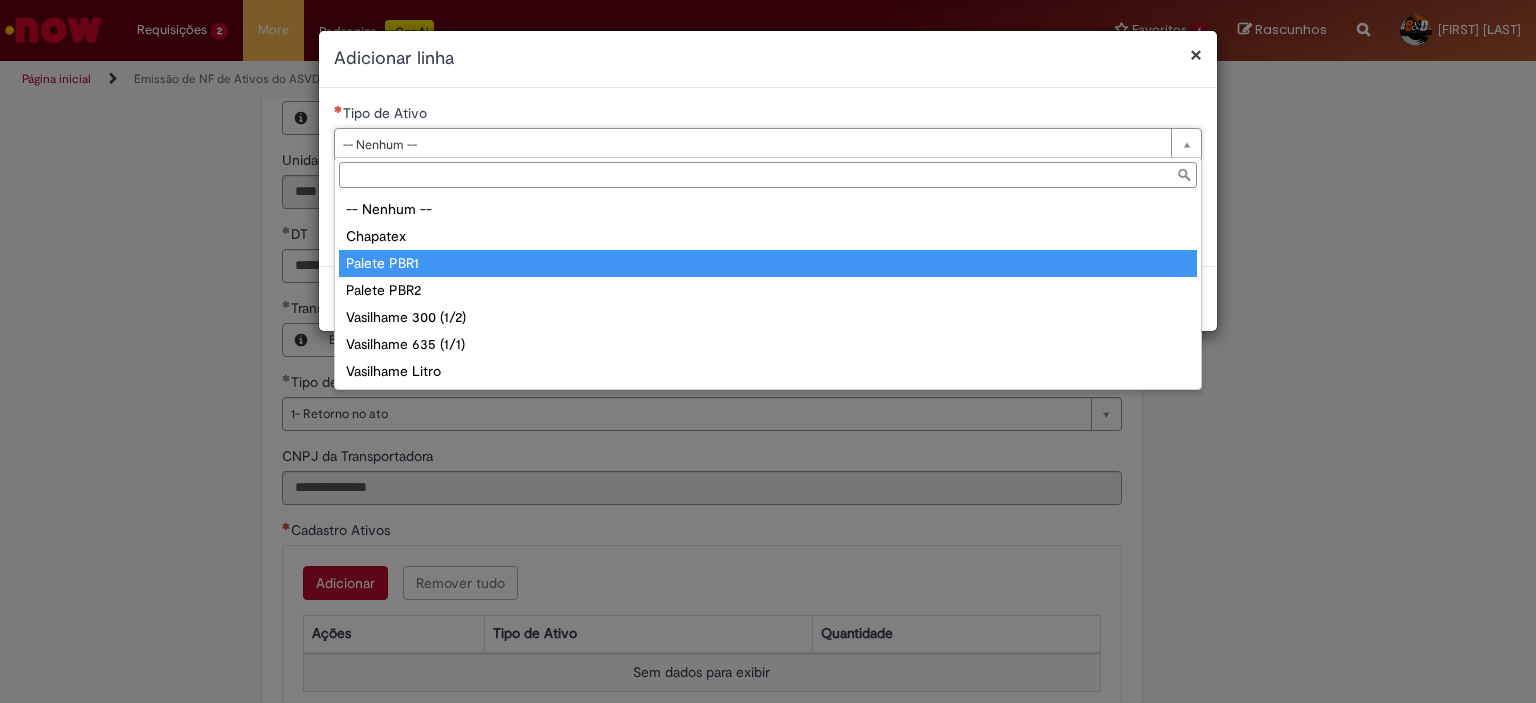 type on "**********" 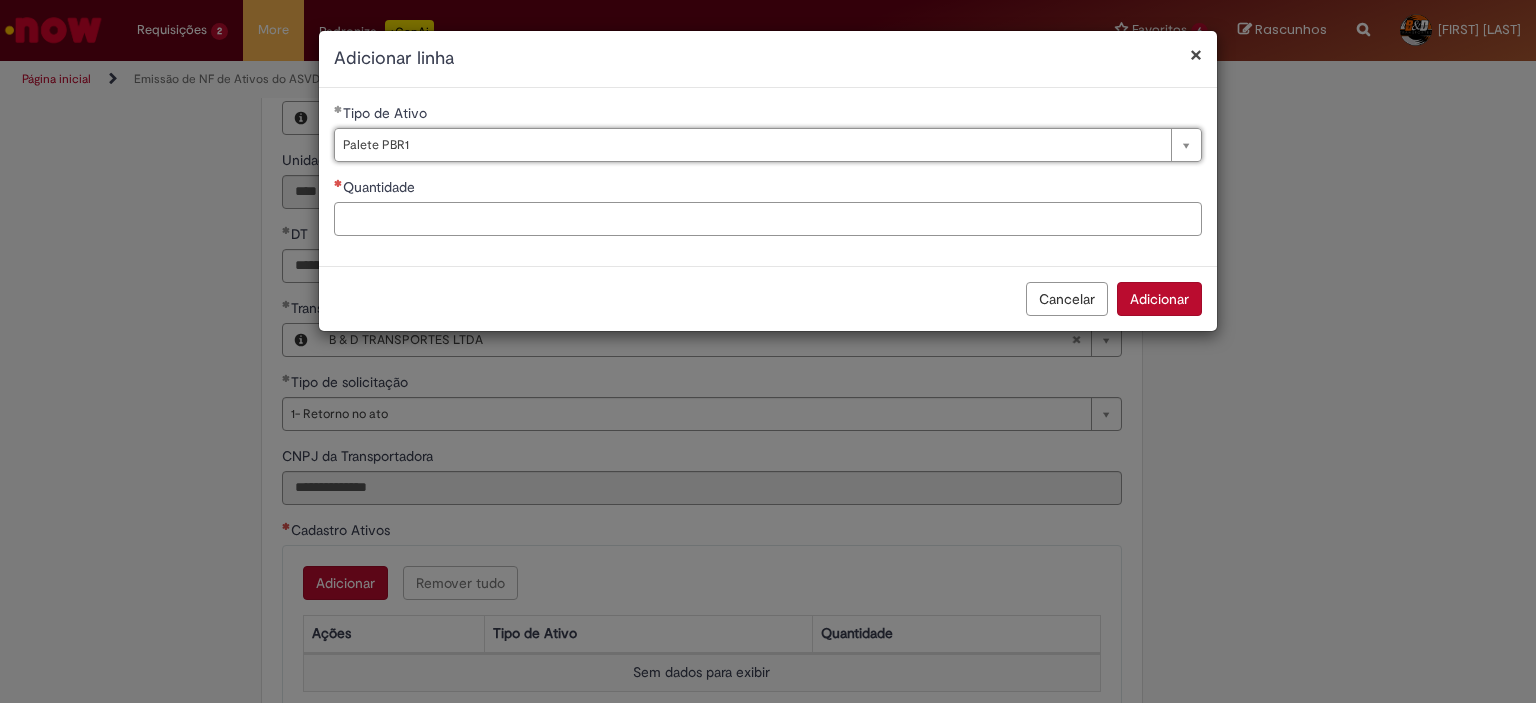 click on "Quantidade" at bounding box center [768, 219] 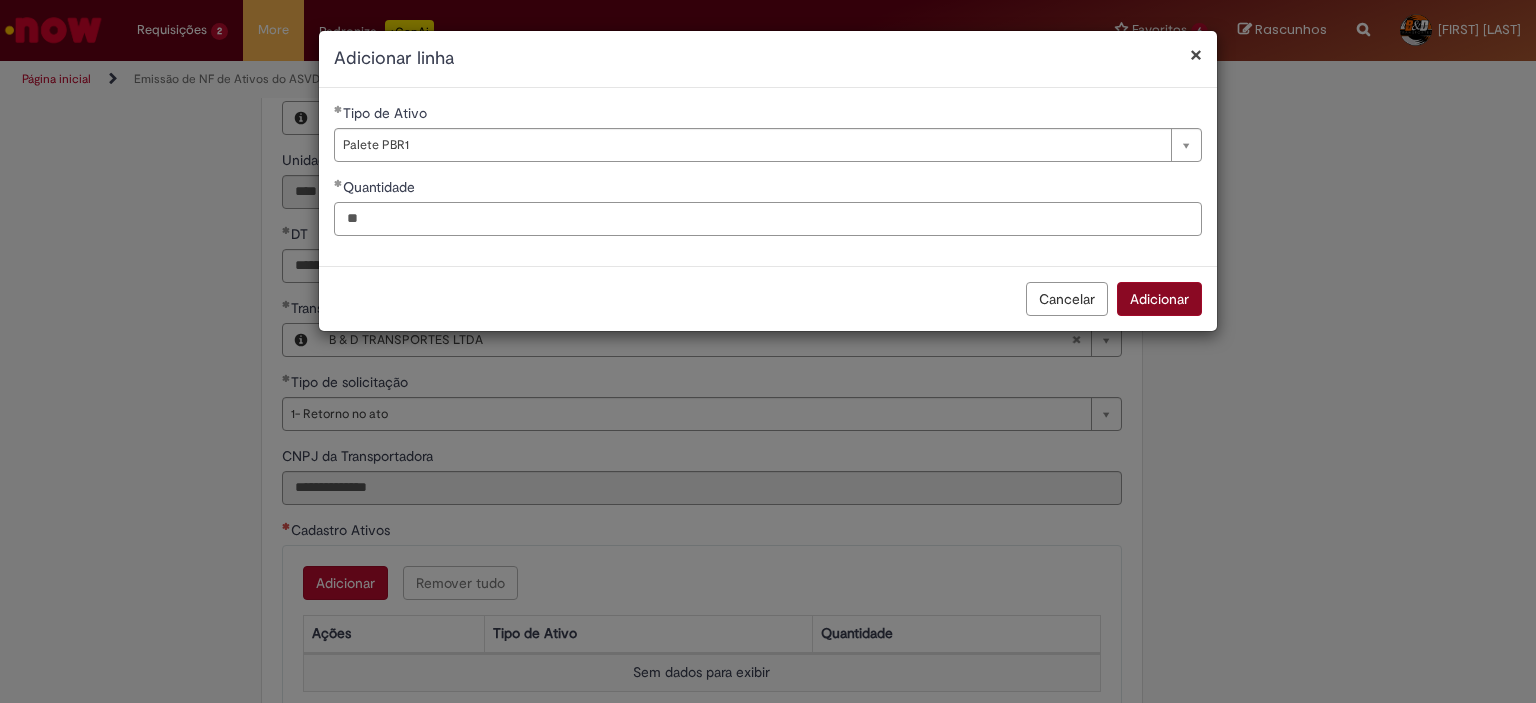 type on "**" 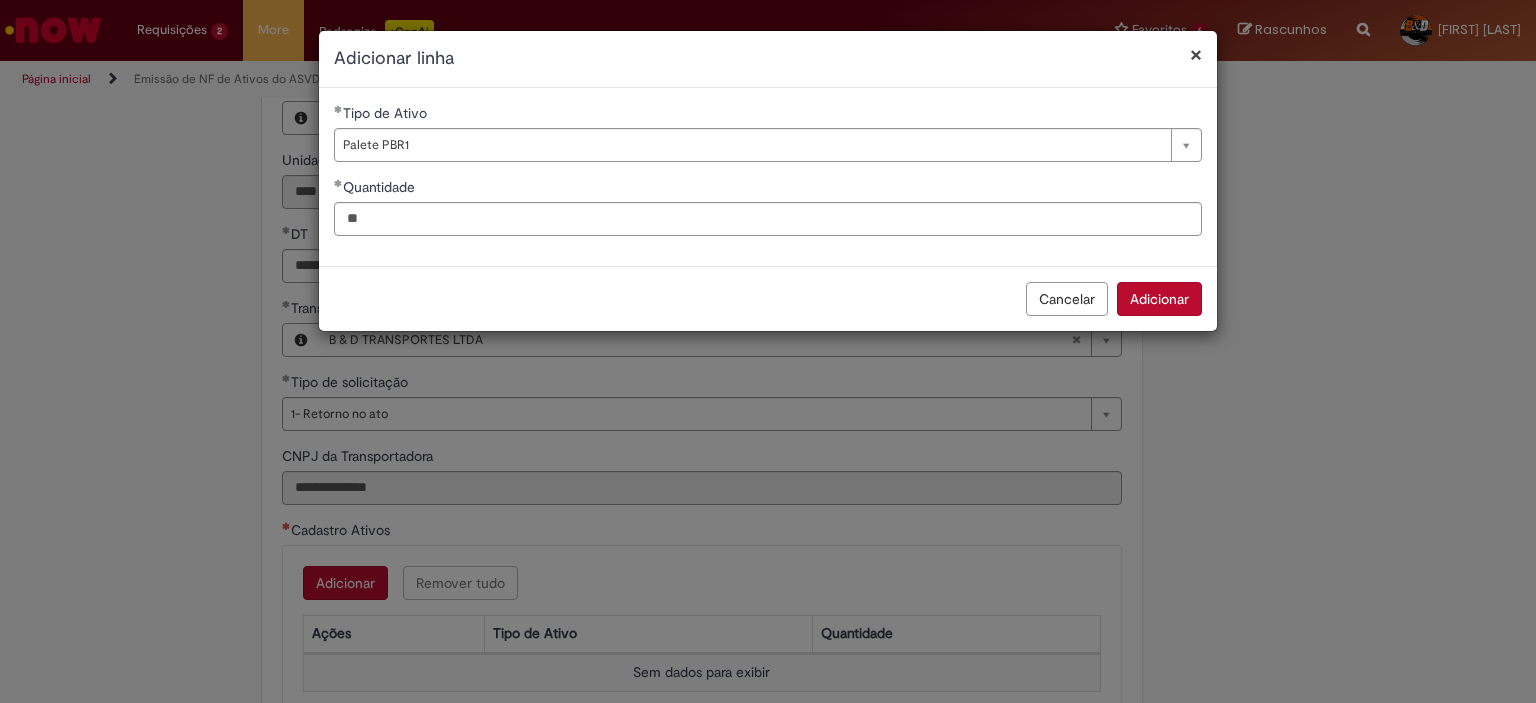 click on "Adicionar" at bounding box center (1159, 299) 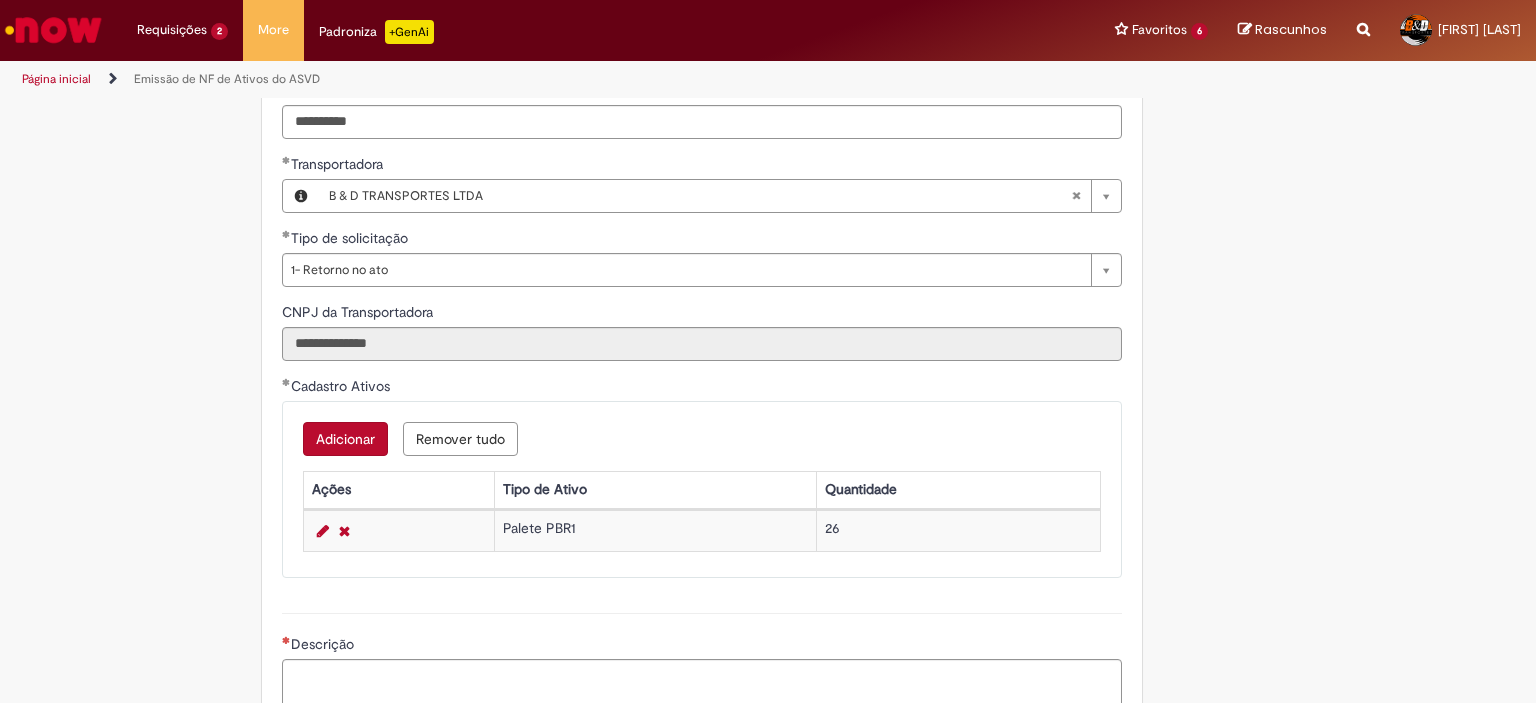 scroll, scrollTop: 900, scrollLeft: 0, axis: vertical 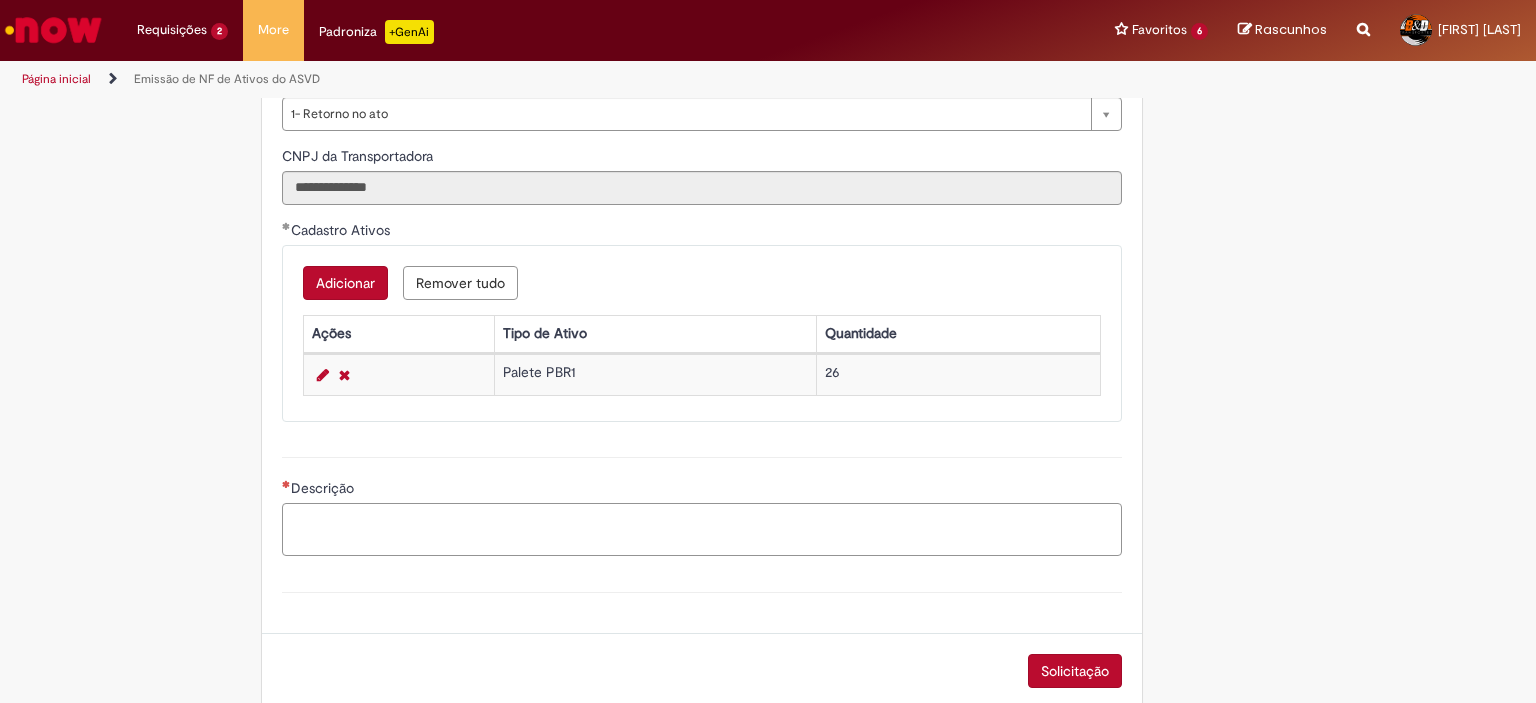 click on "Descrição" at bounding box center [702, 530] 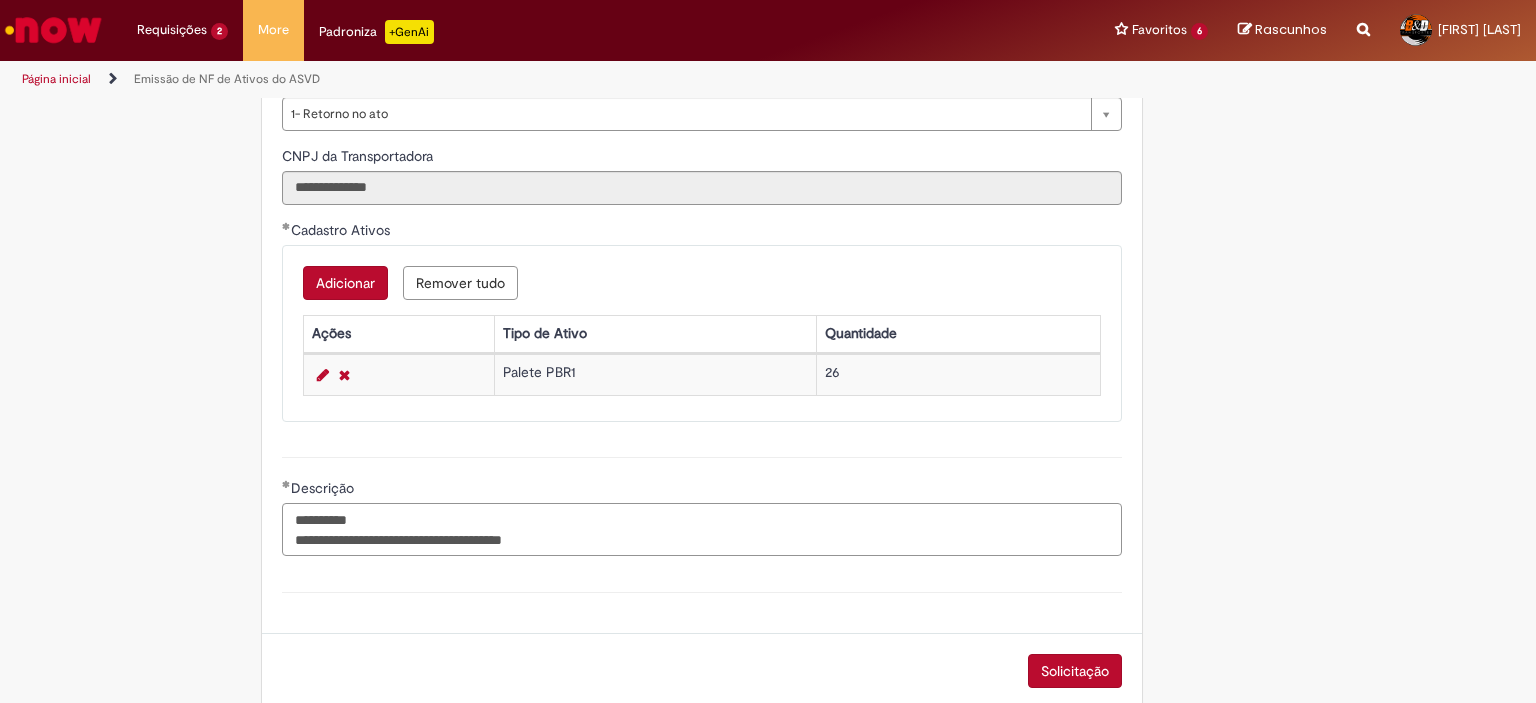 paste on "**********" 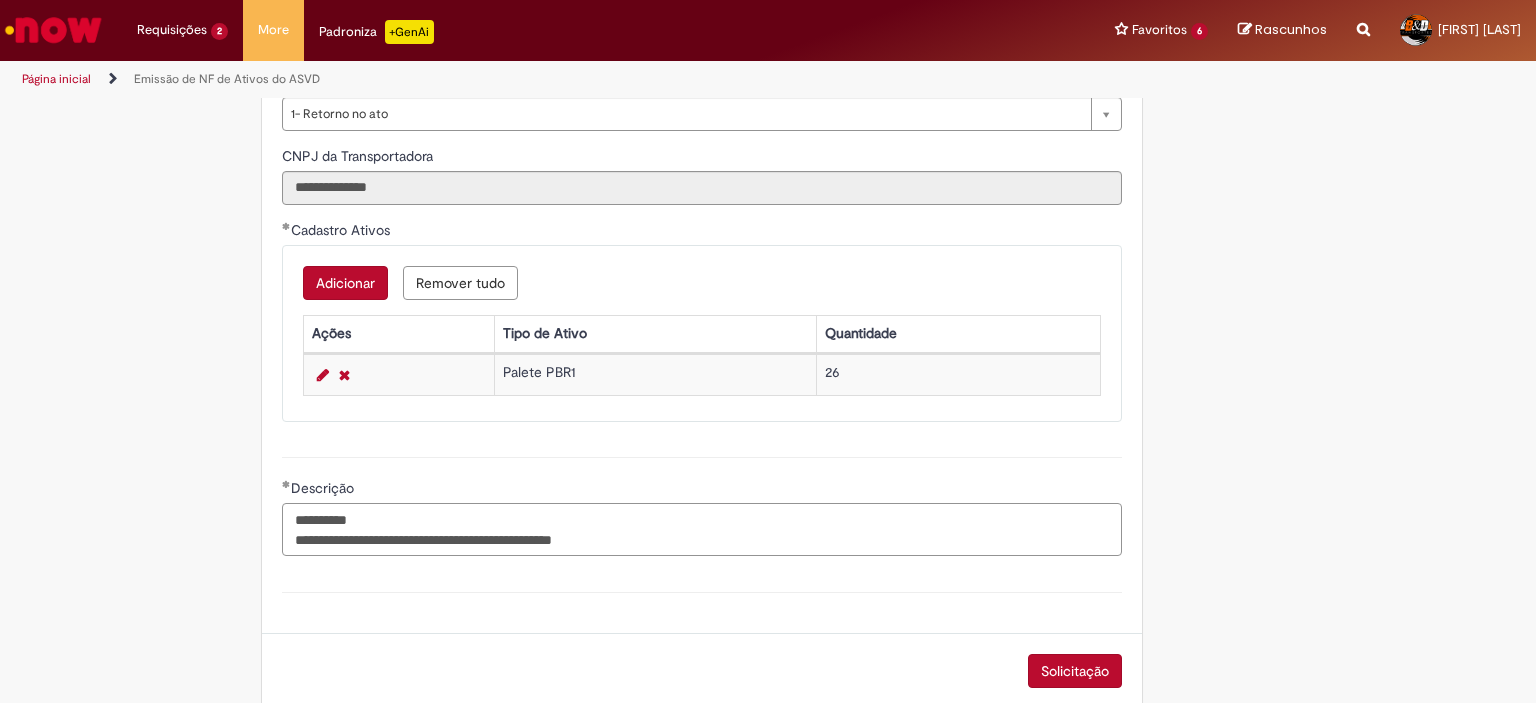 drag, startPoint x: 480, startPoint y: 536, endPoint x: 415, endPoint y: 531, distance: 65.192024 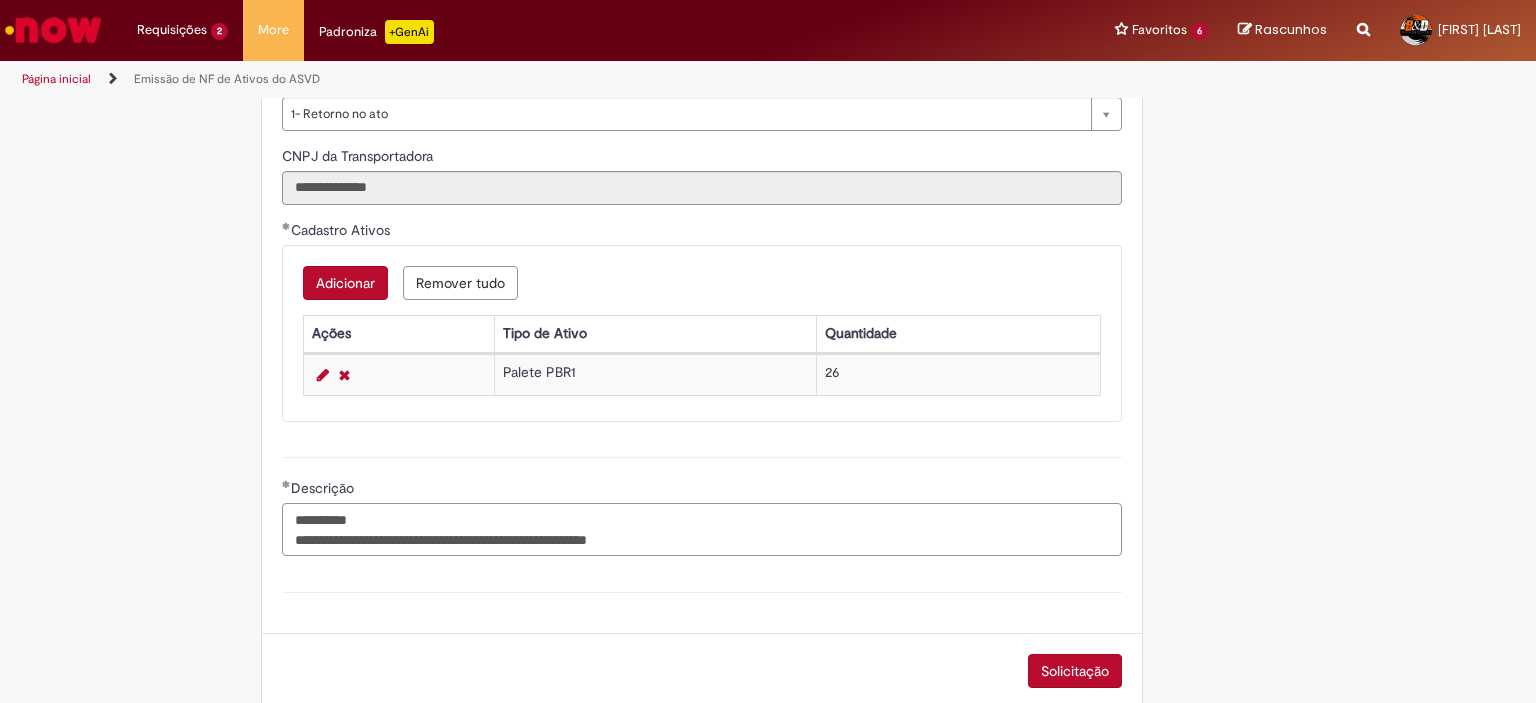 click on "**********" at bounding box center [702, 530] 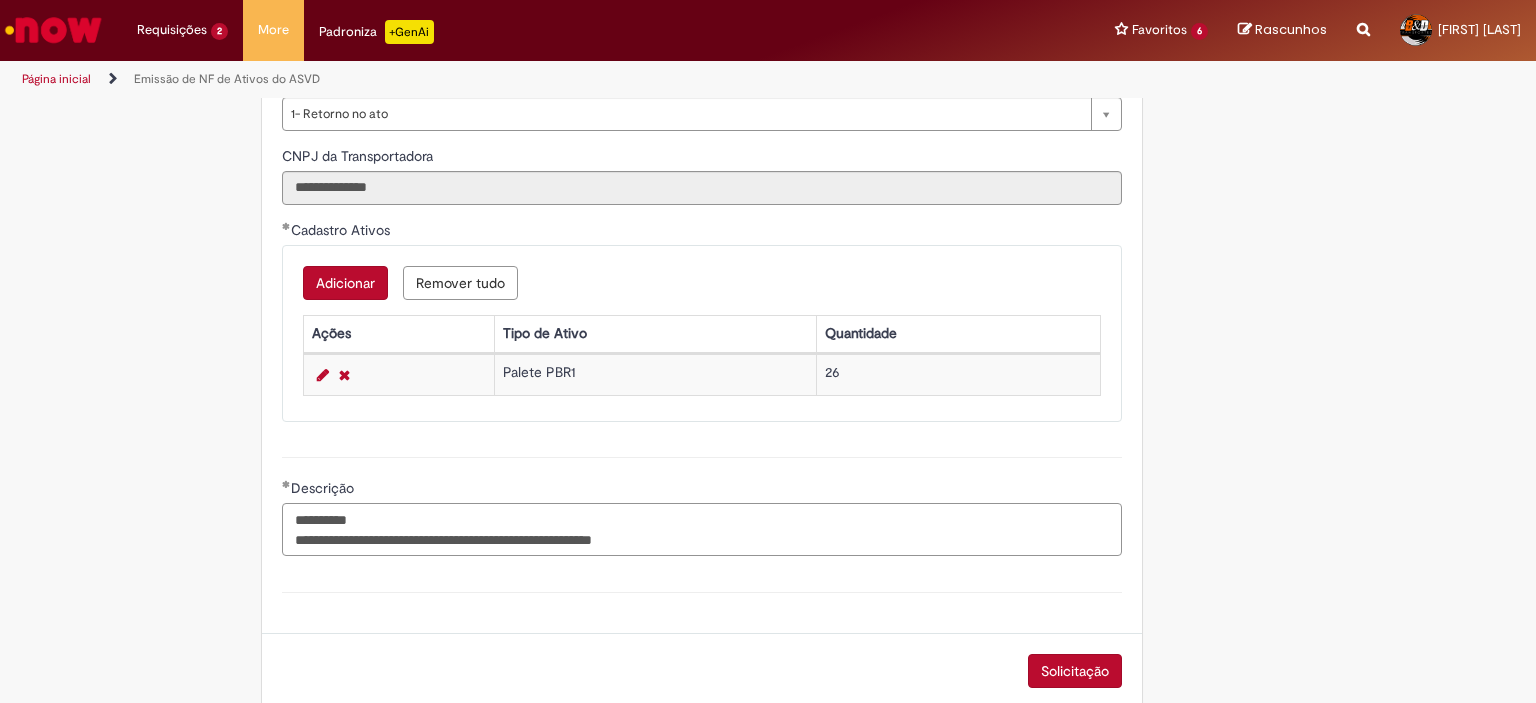 drag, startPoint x: 724, startPoint y: 530, endPoint x: 145, endPoint y: 518, distance: 579.1243 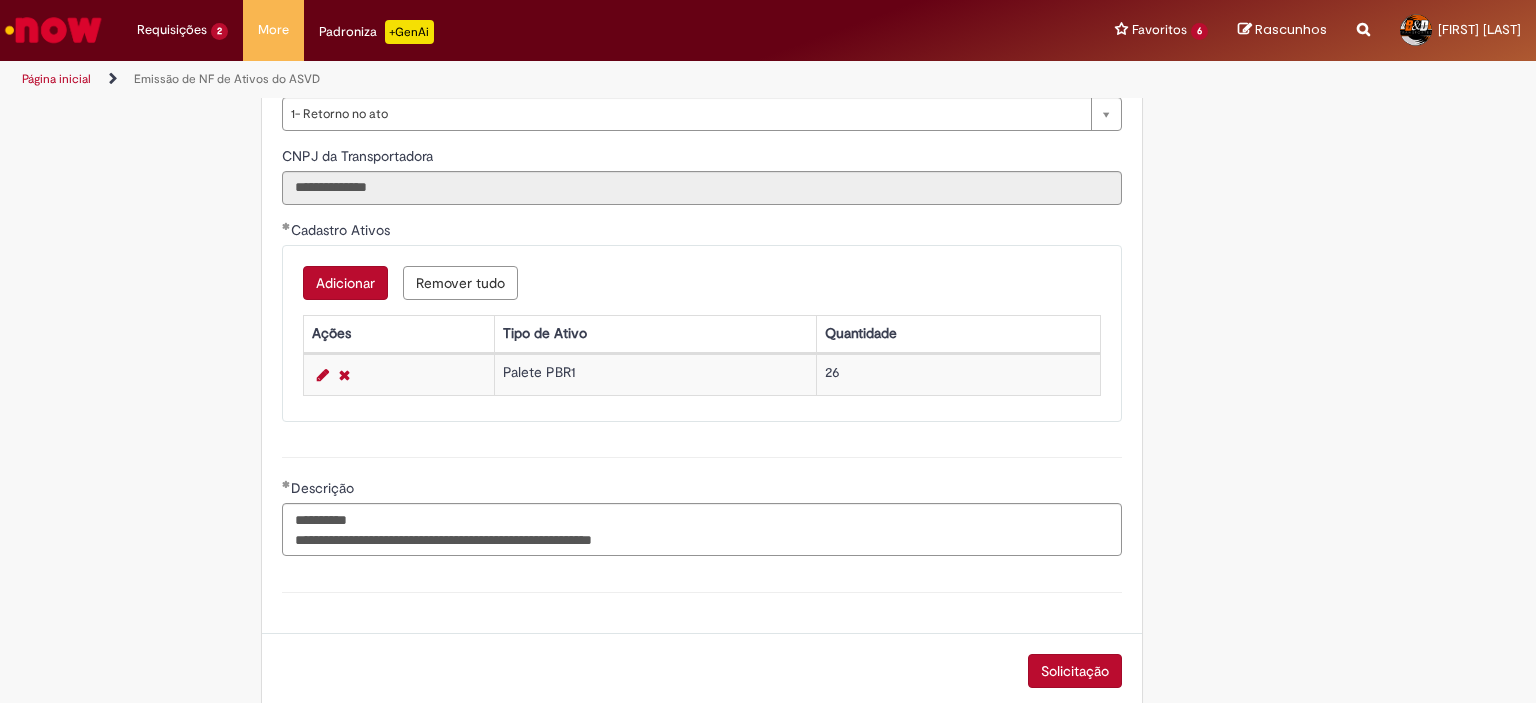 click on "Anexo(s)" at bounding box center (702, 592) 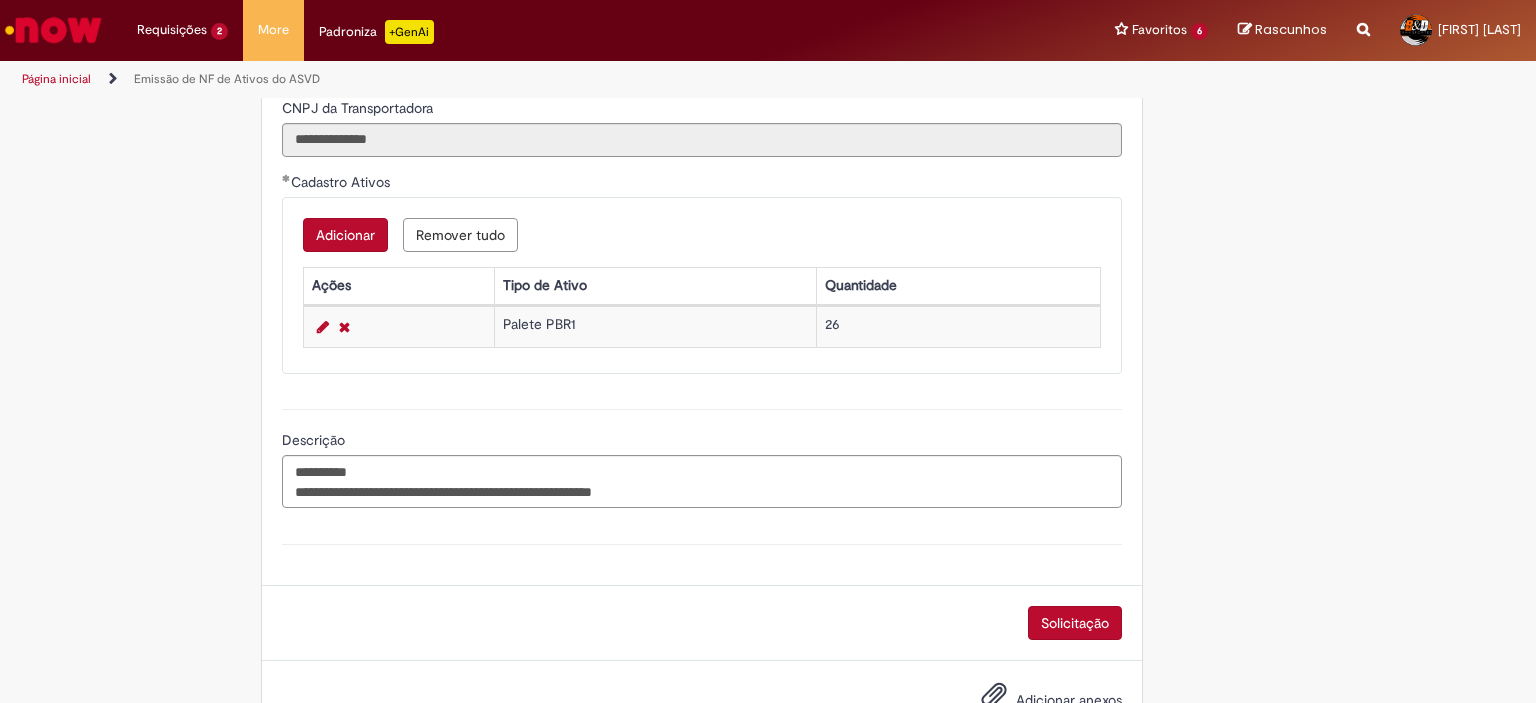 scroll, scrollTop: 900, scrollLeft: 0, axis: vertical 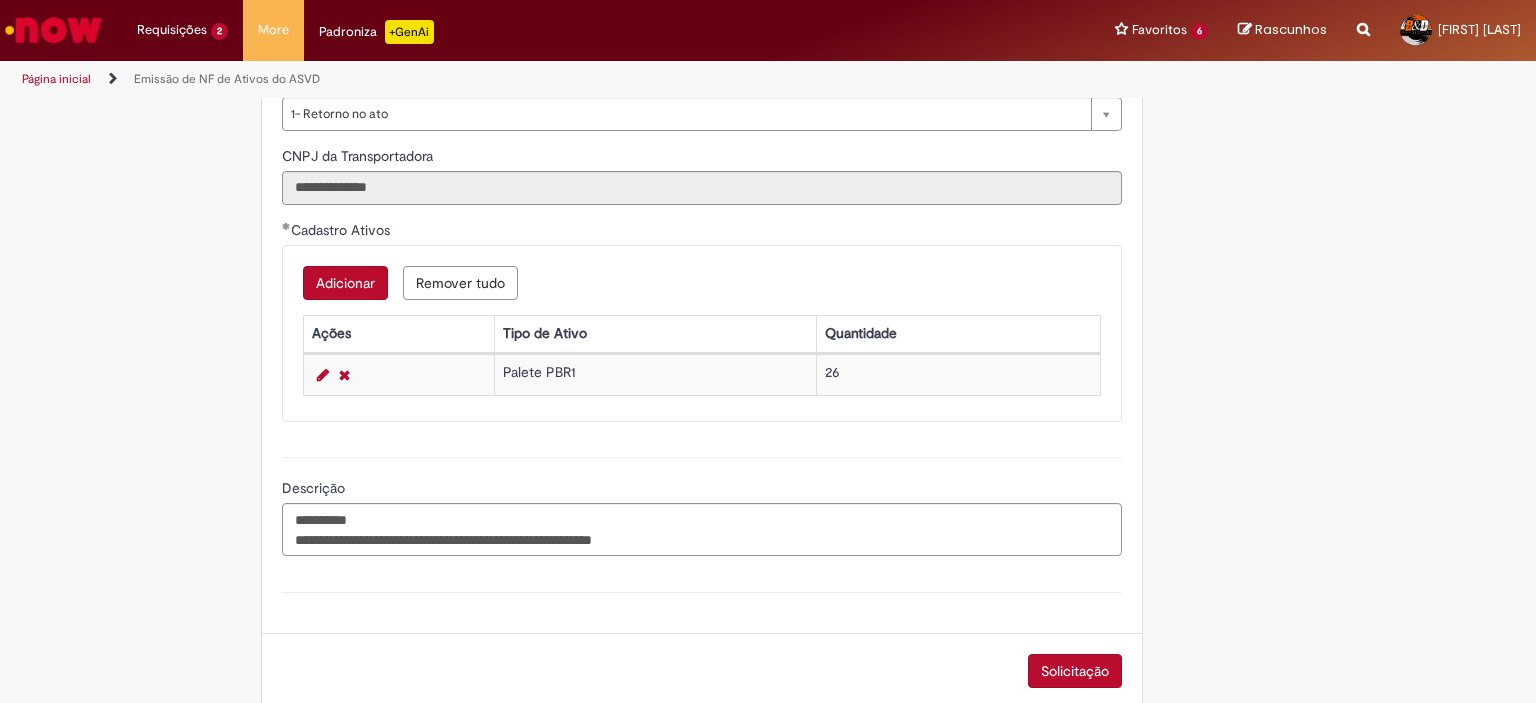 click on "Solicitação" at bounding box center [1075, 671] 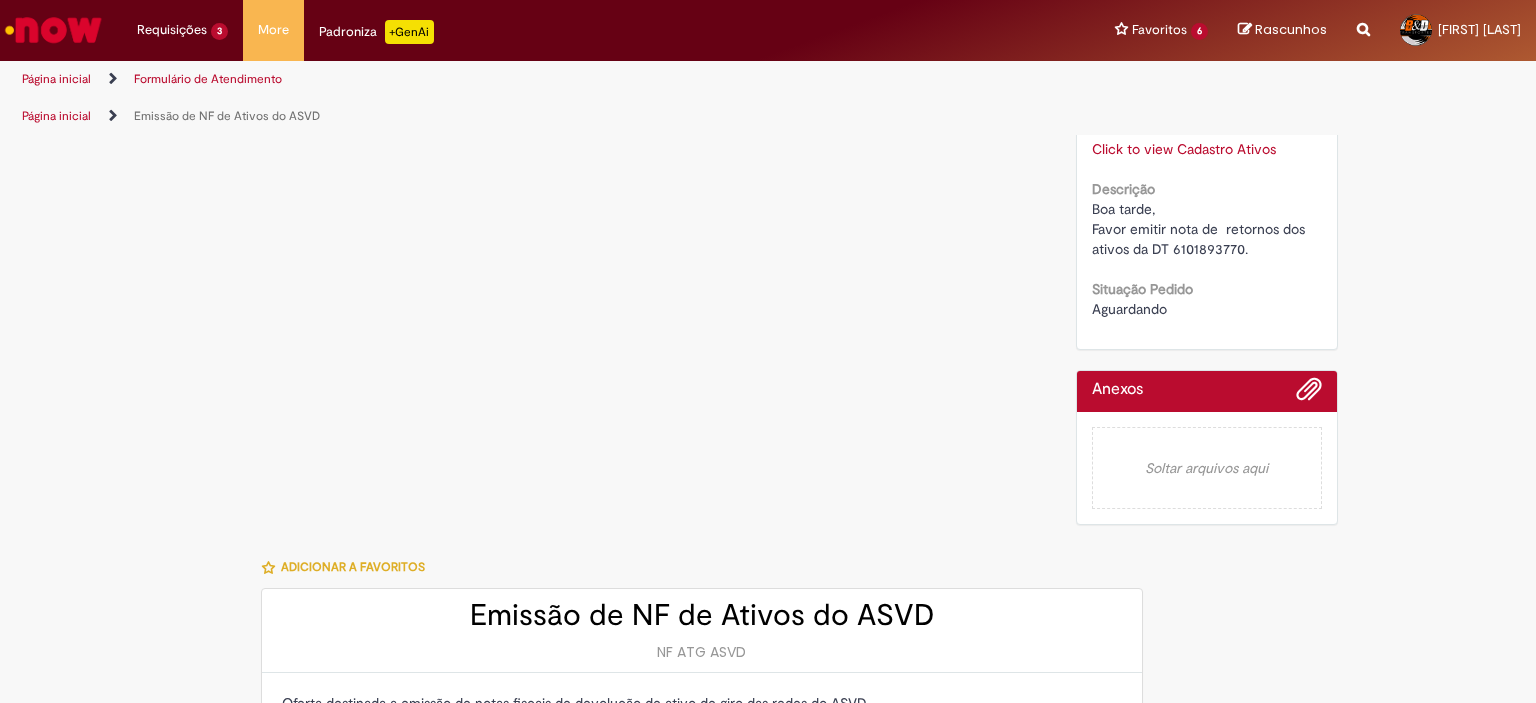 scroll, scrollTop: 0, scrollLeft: 0, axis: both 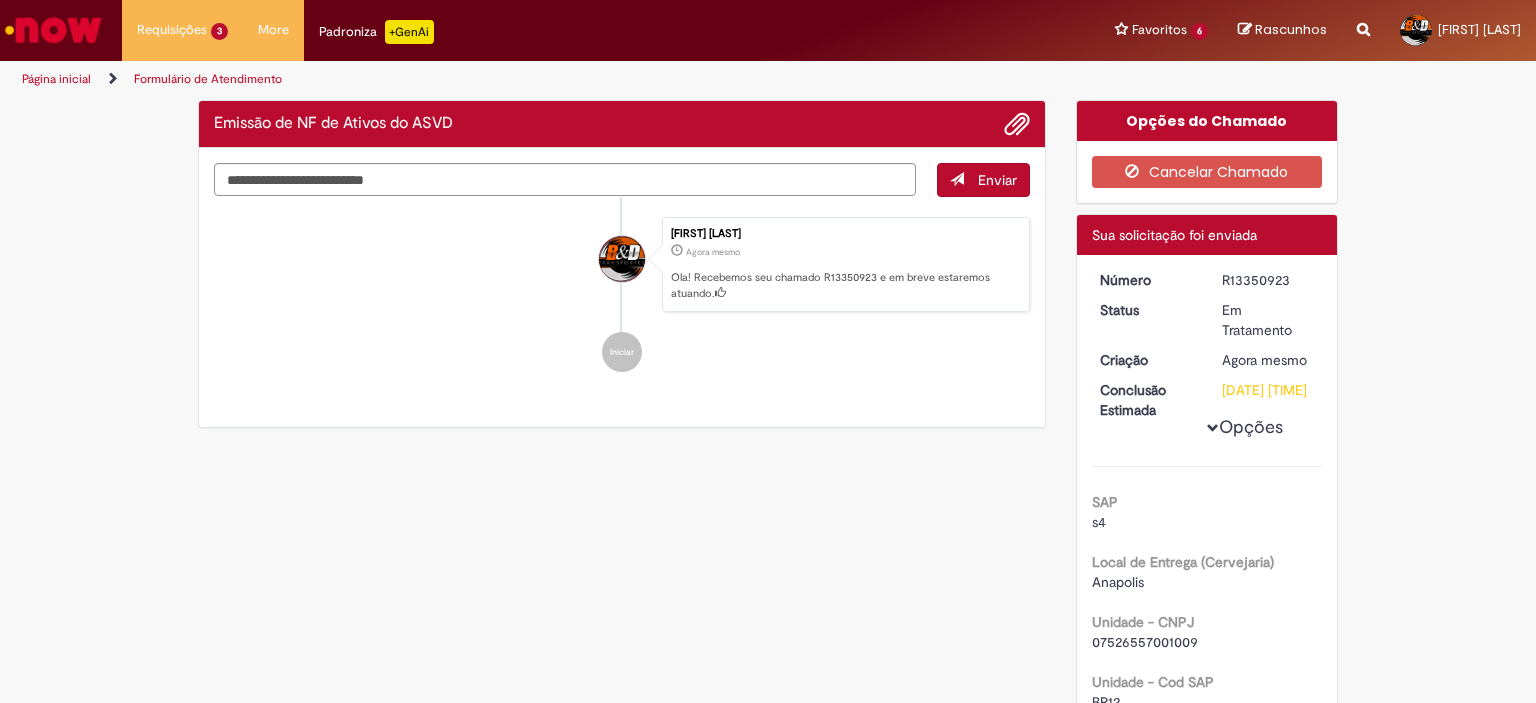 click at bounding box center (53, 30) 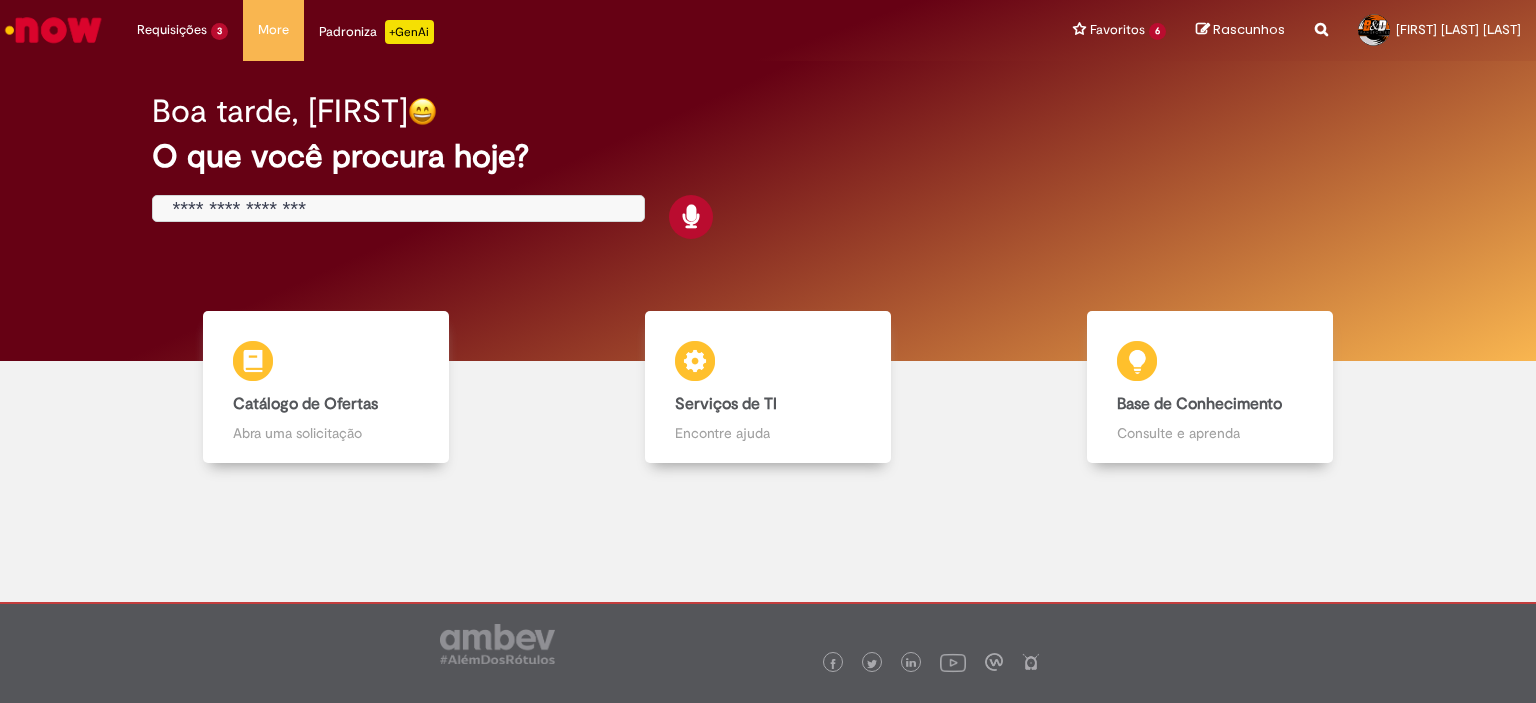 scroll, scrollTop: 0, scrollLeft: 0, axis: both 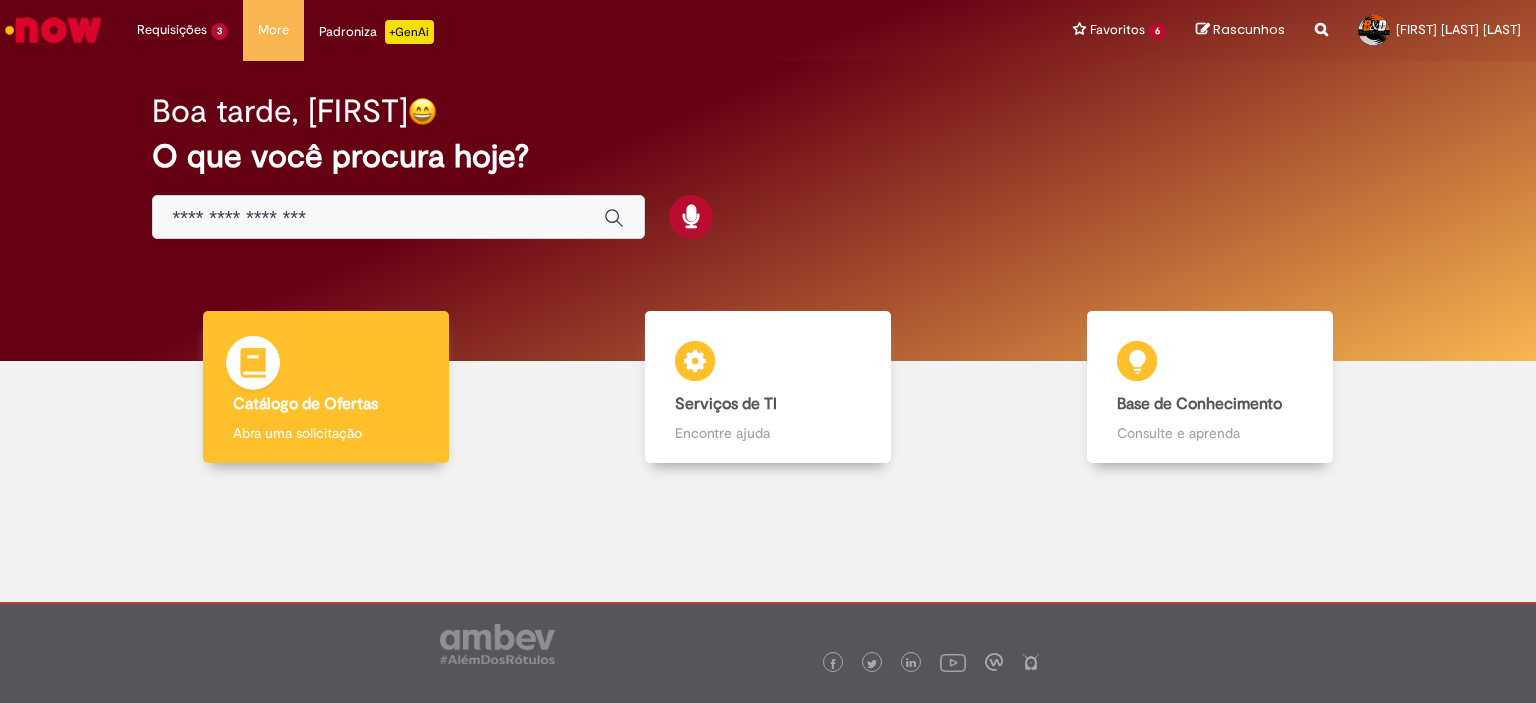 click at bounding box center (253, 366) 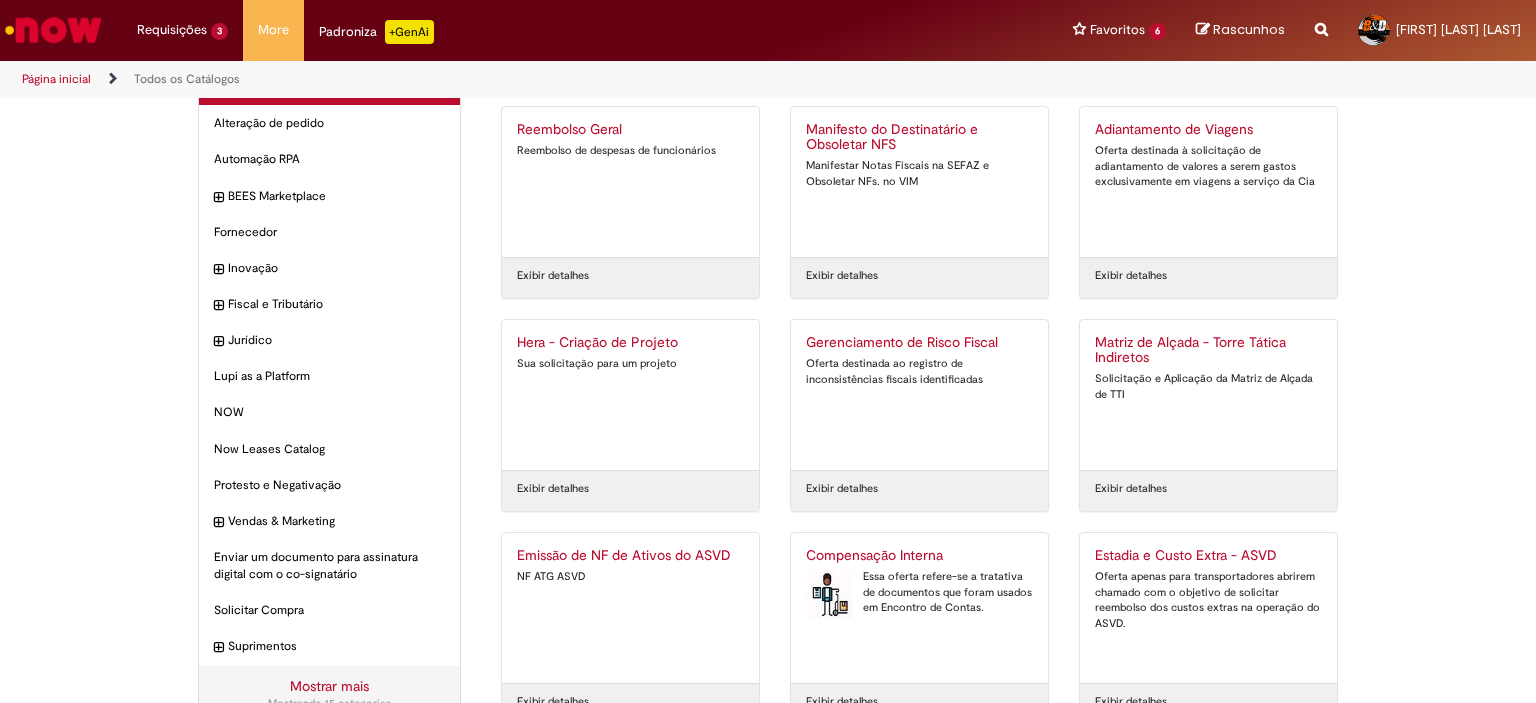 scroll, scrollTop: 100, scrollLeft: 0, axis: vertical 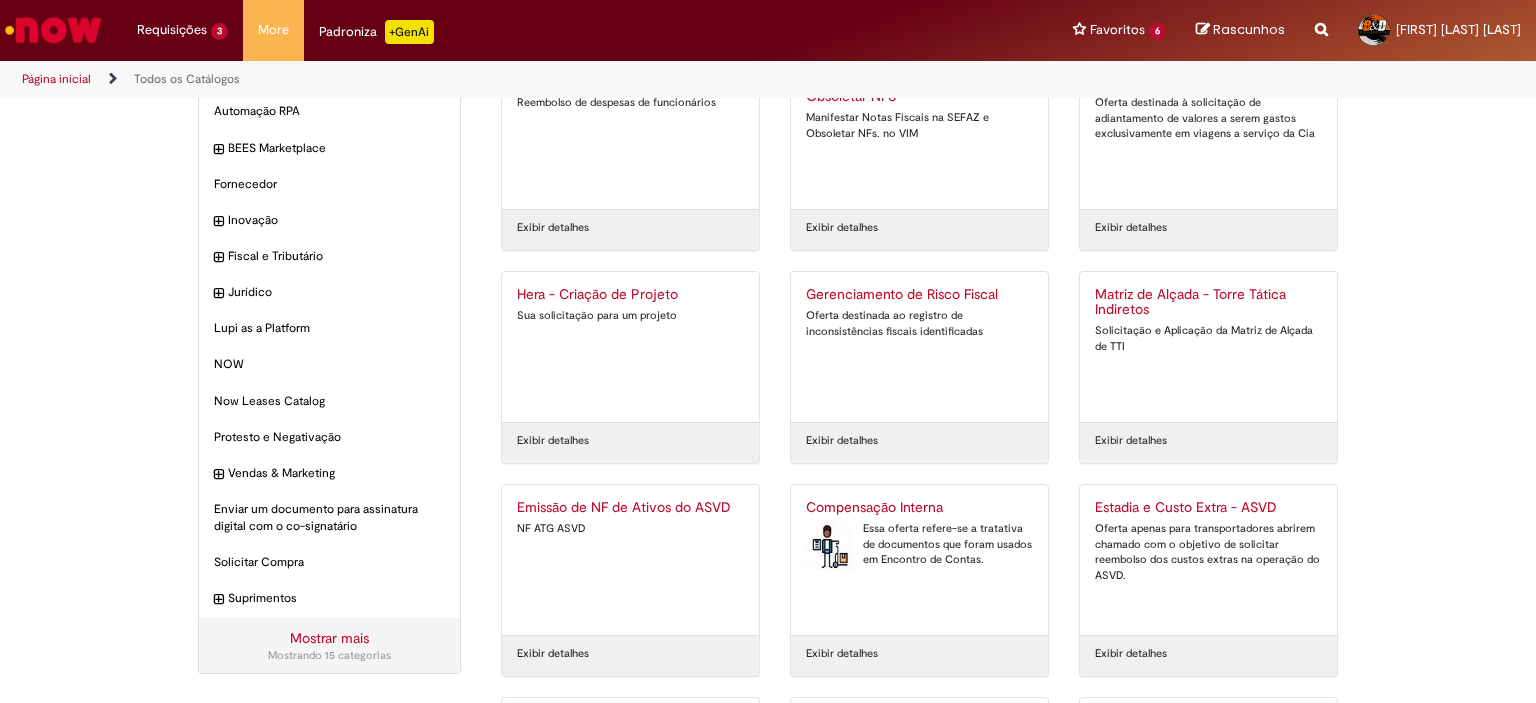 click on "Emissão de NF de Ativos do ASVD" at bounding box center (630, 508) 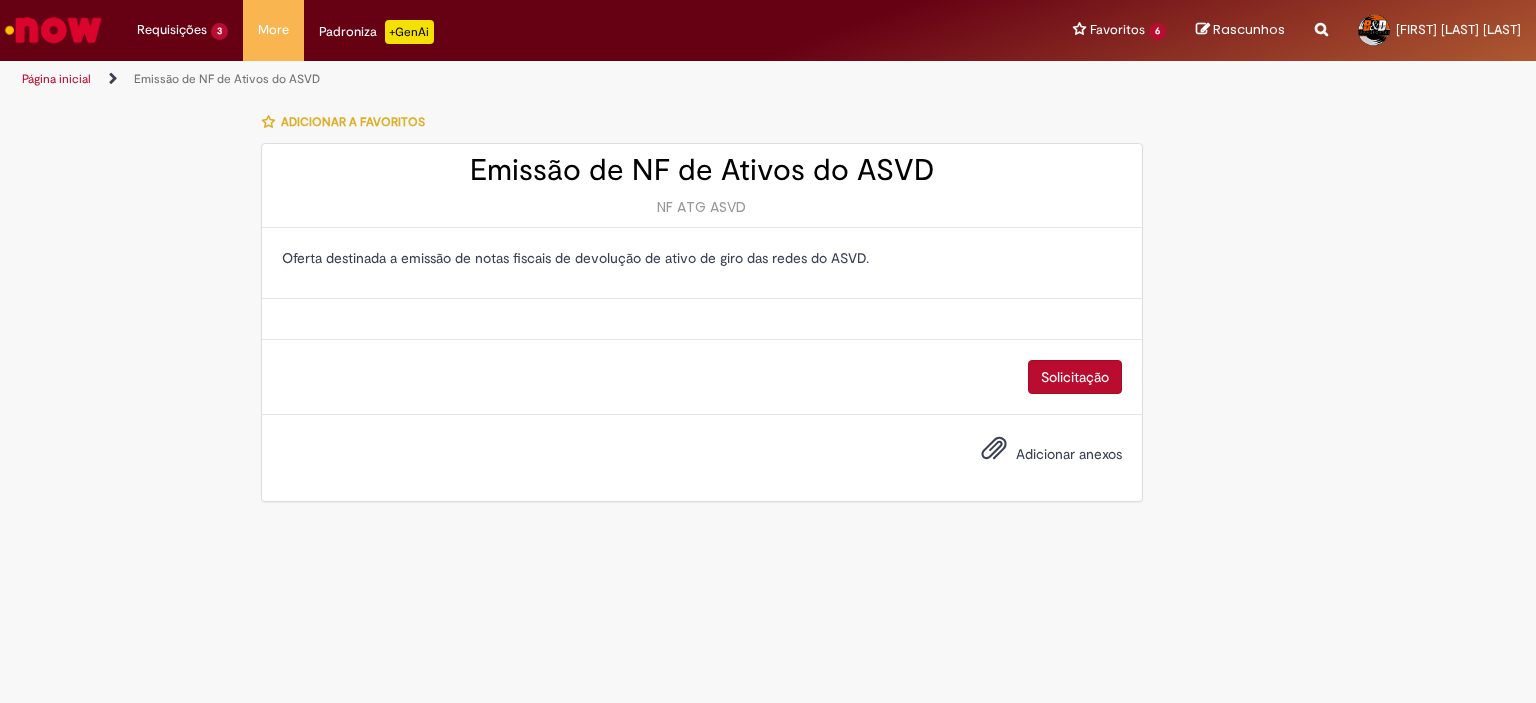 scroll, scrollTop: 0, scrollLeft: 0, axis: both 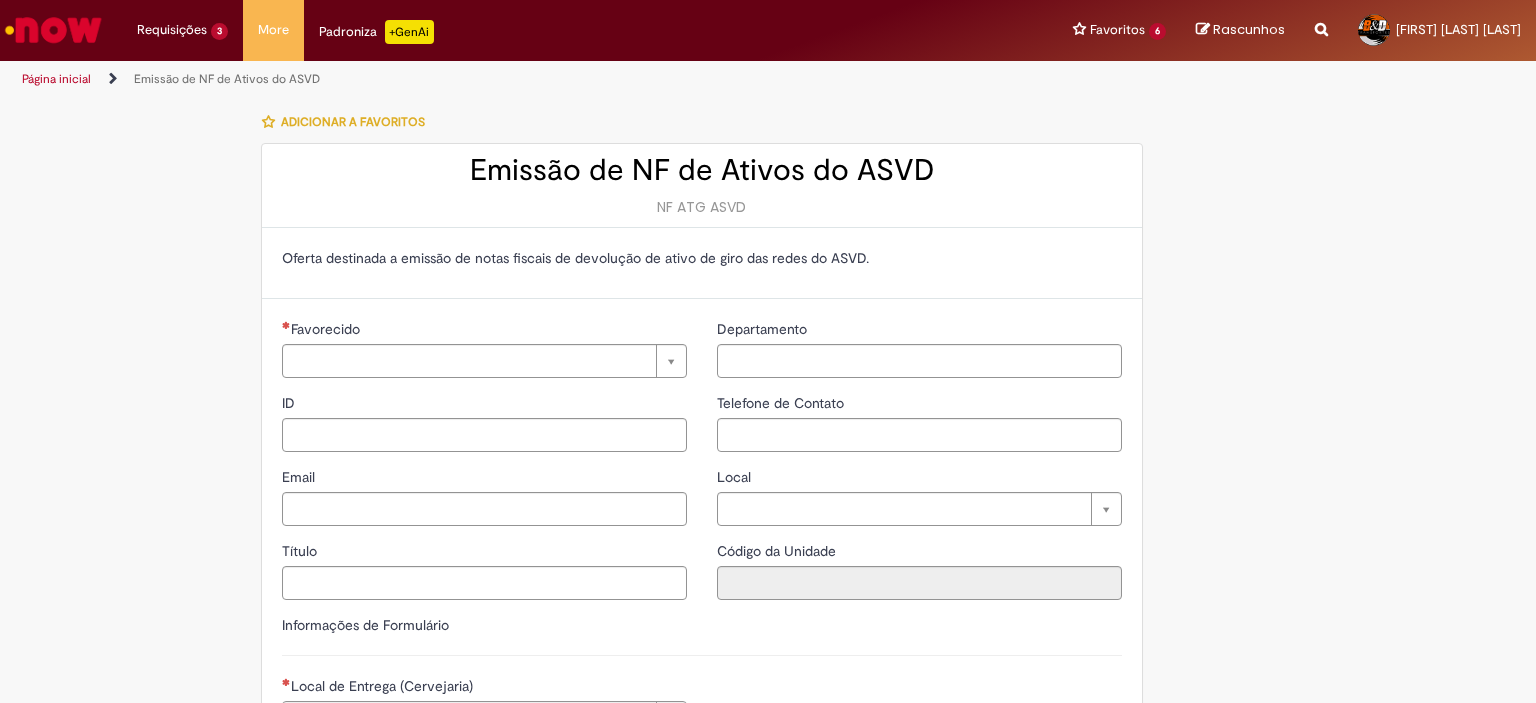 type on "**********" 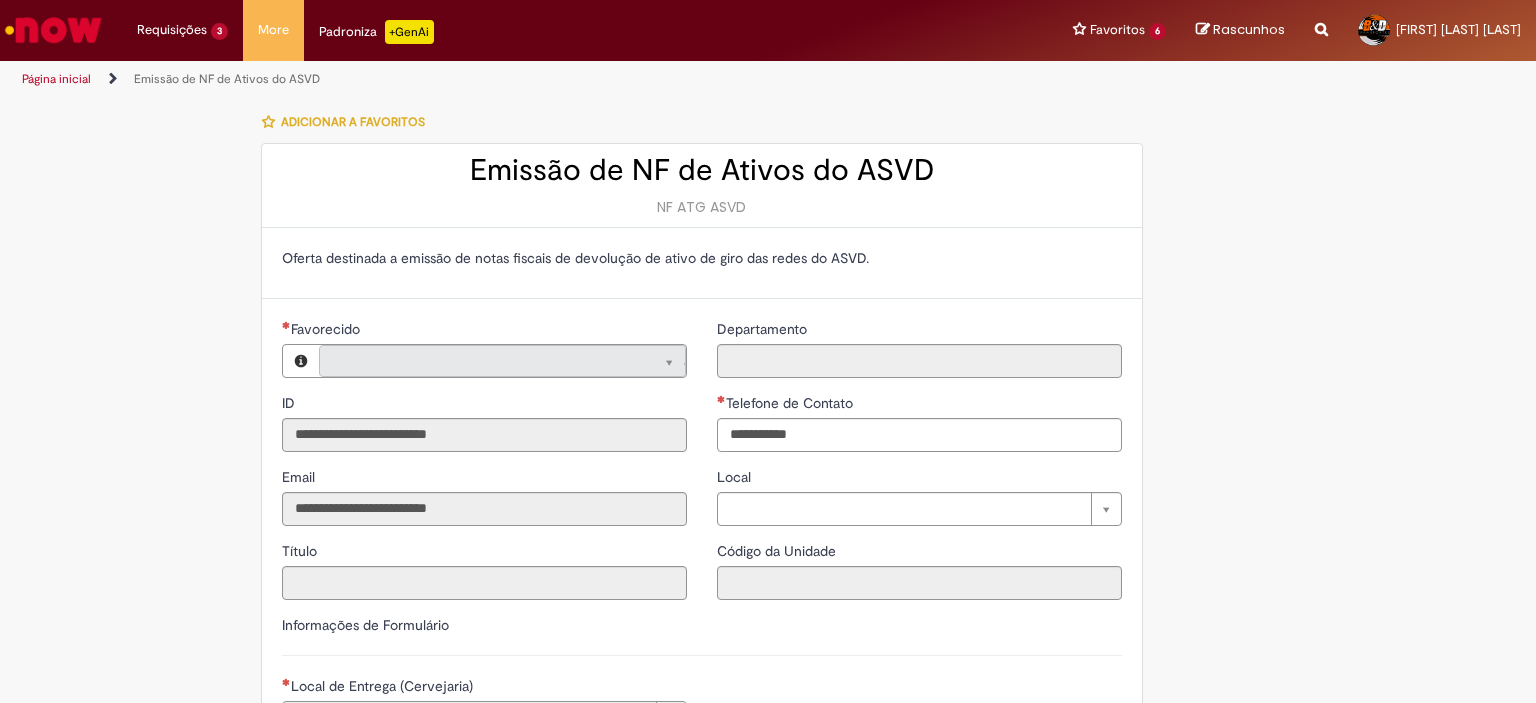 type on "**********" 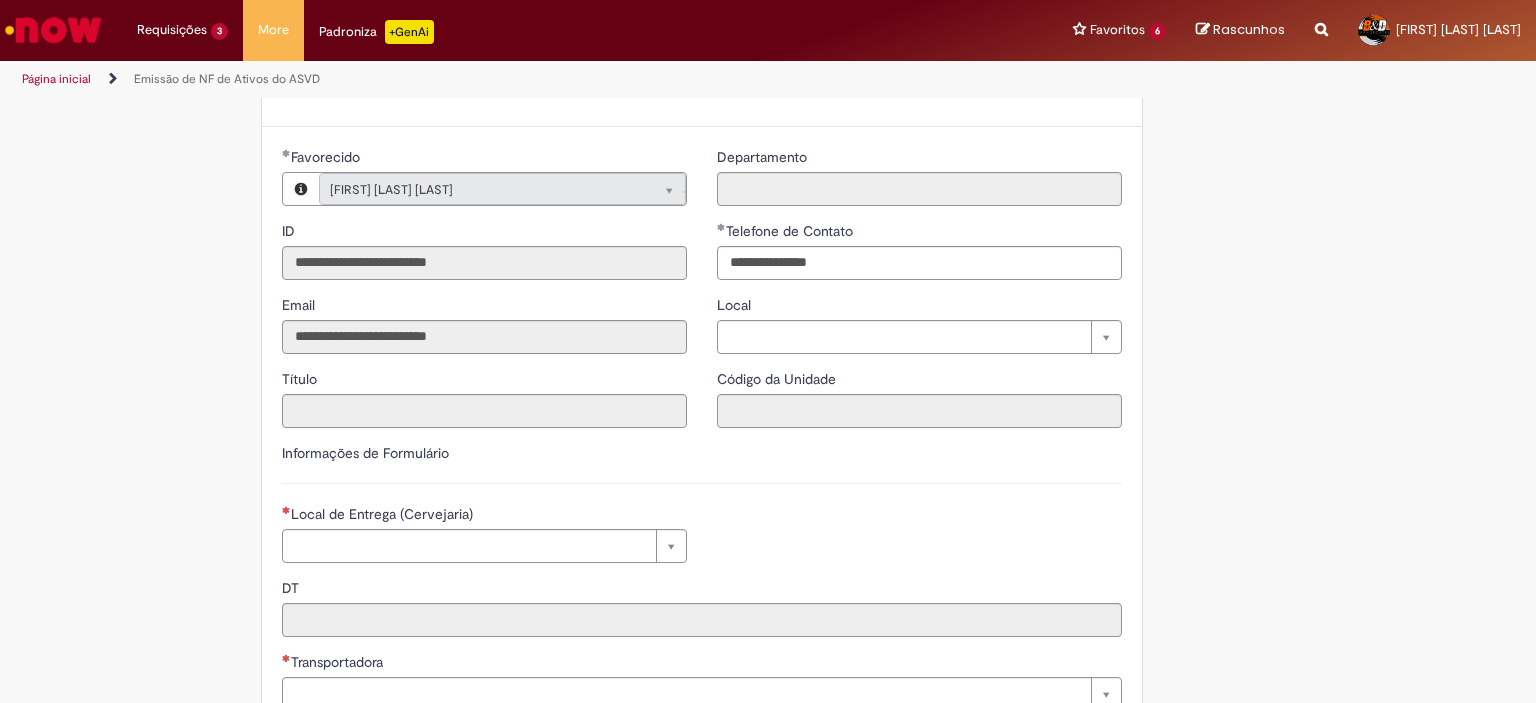 scroll, scrollTop: 200, scrollLeft: 0, axis: vertical 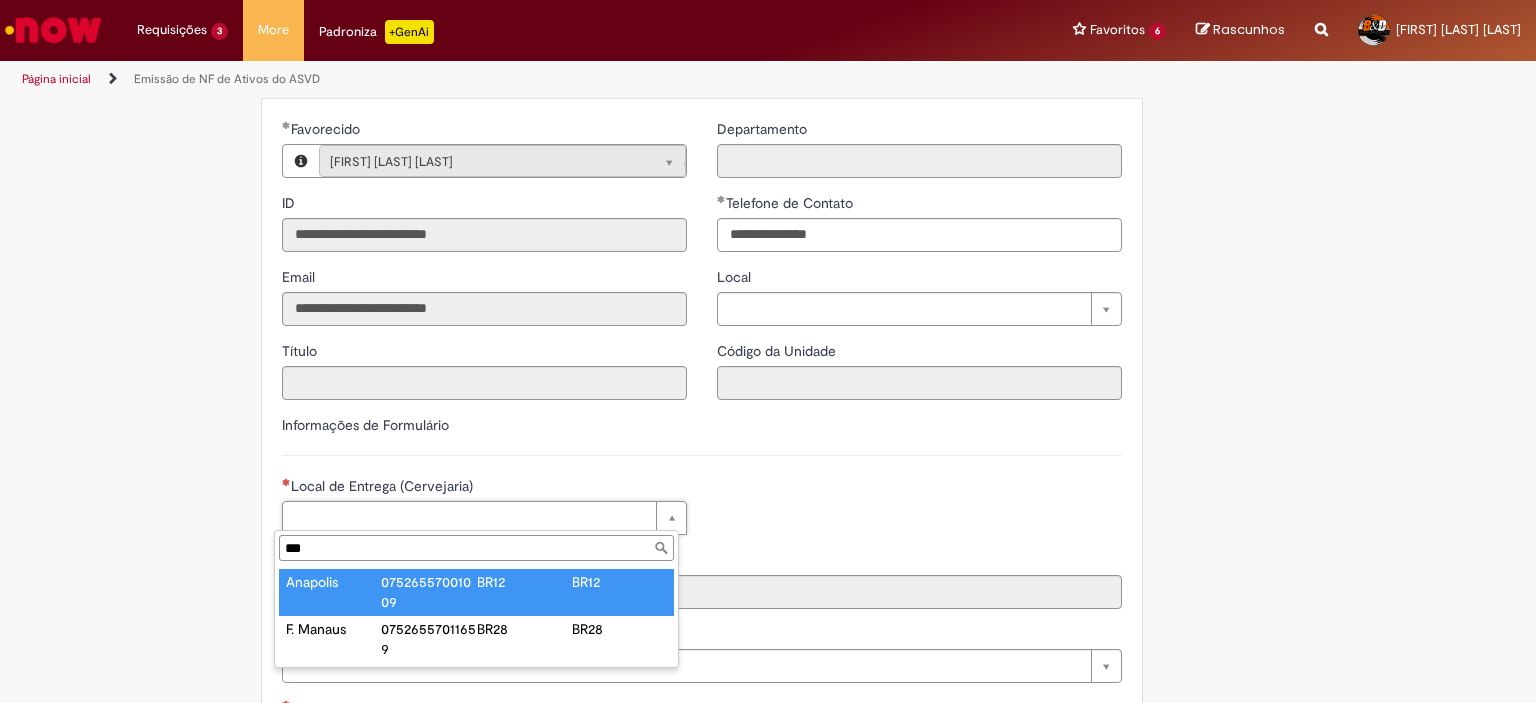 type on "***" 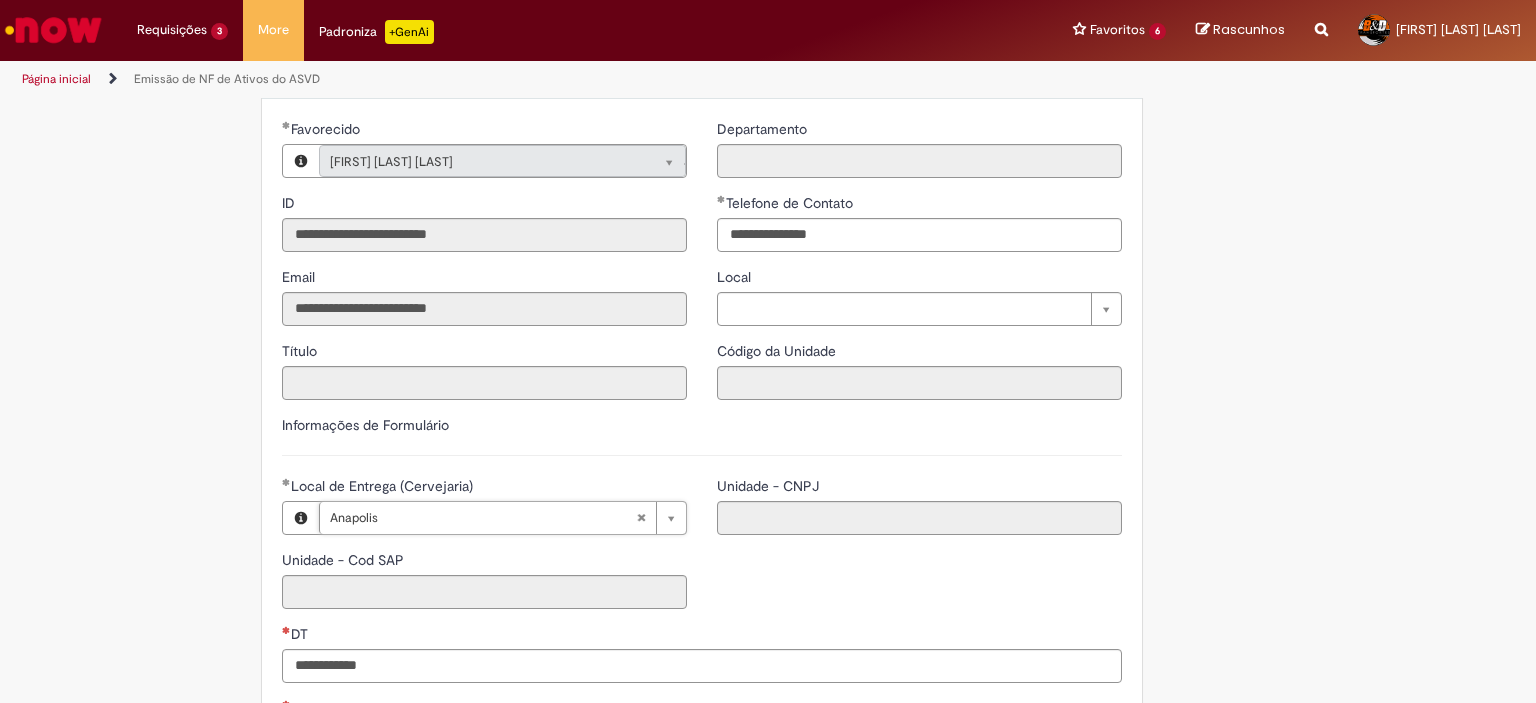 type on "****" 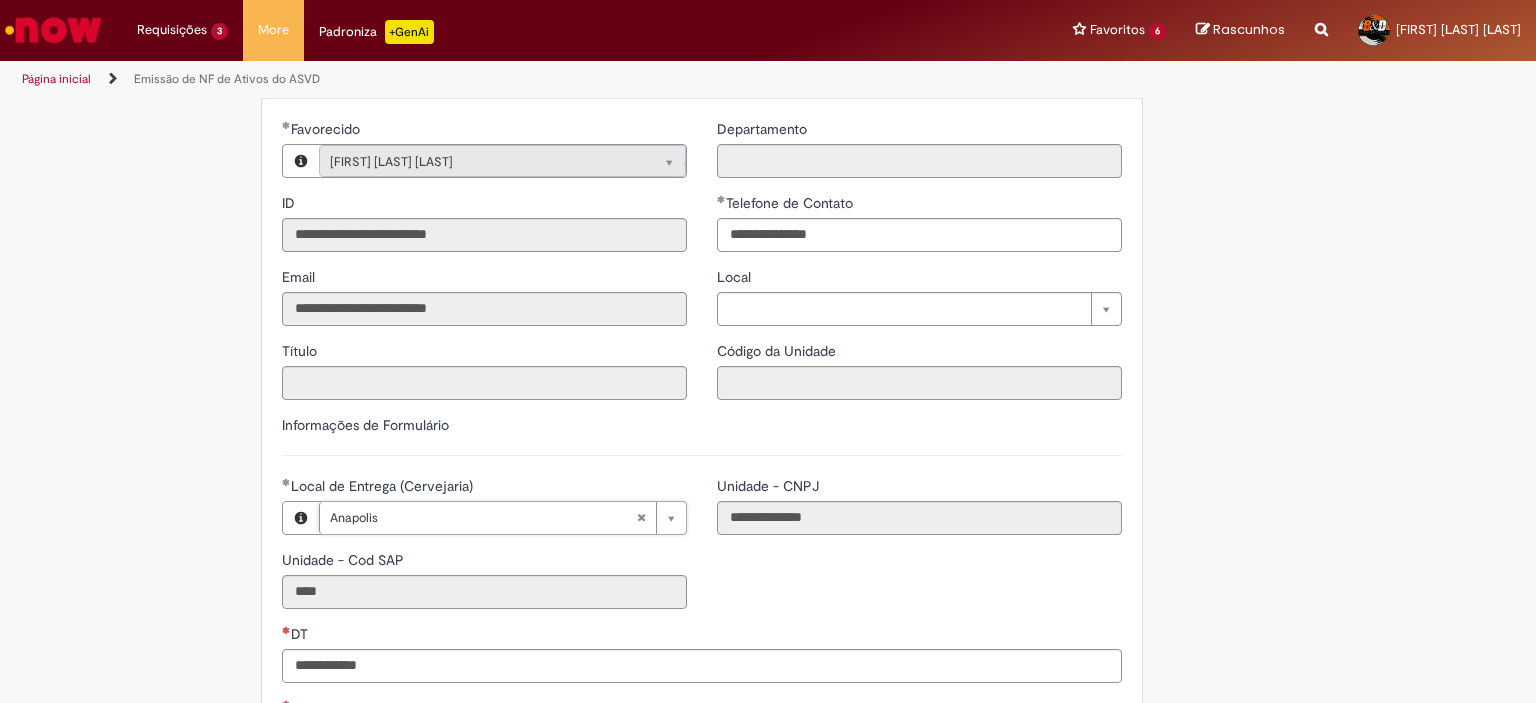 scroll, scrollTop: 400, scrollLeft: 0, axis: vertical 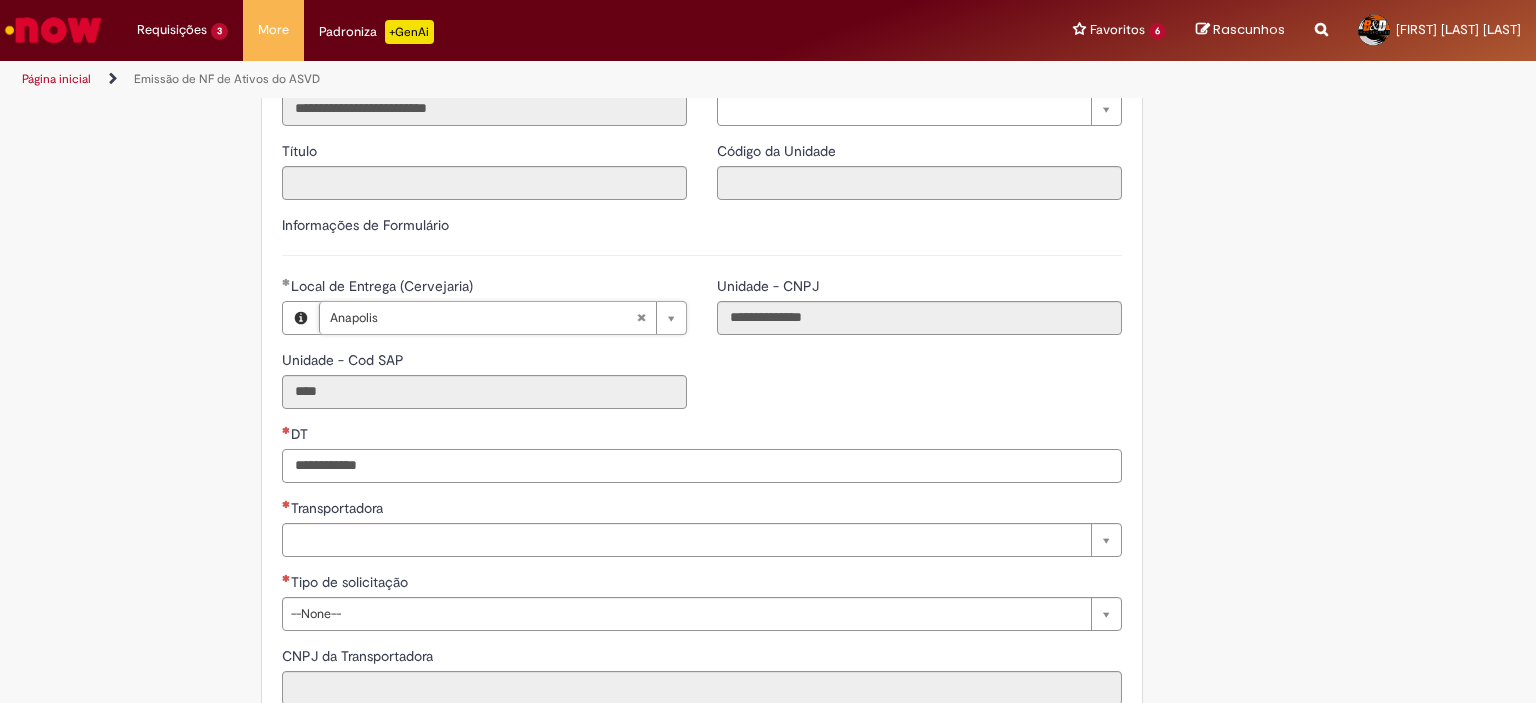 click on "DT" at bounding box center (702, 466) 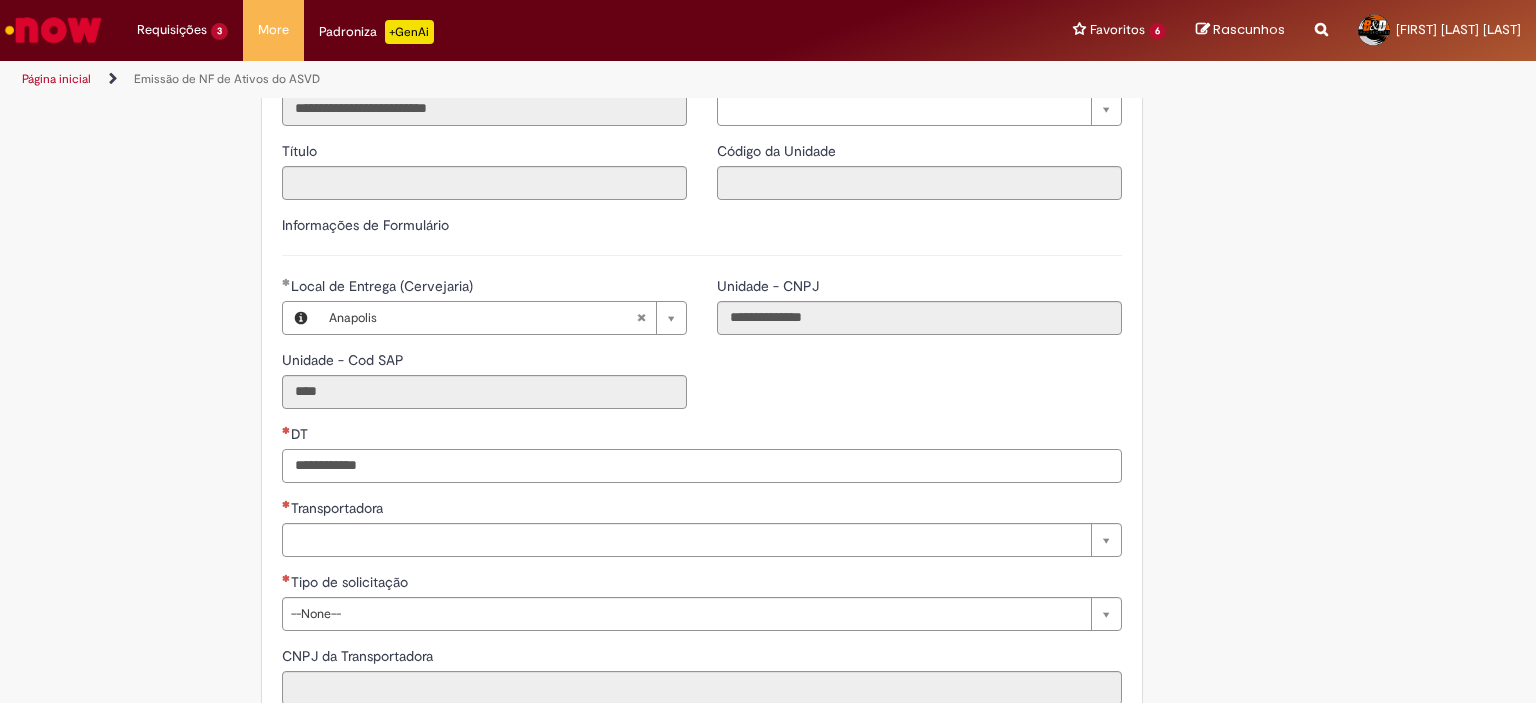 paste on "**********" 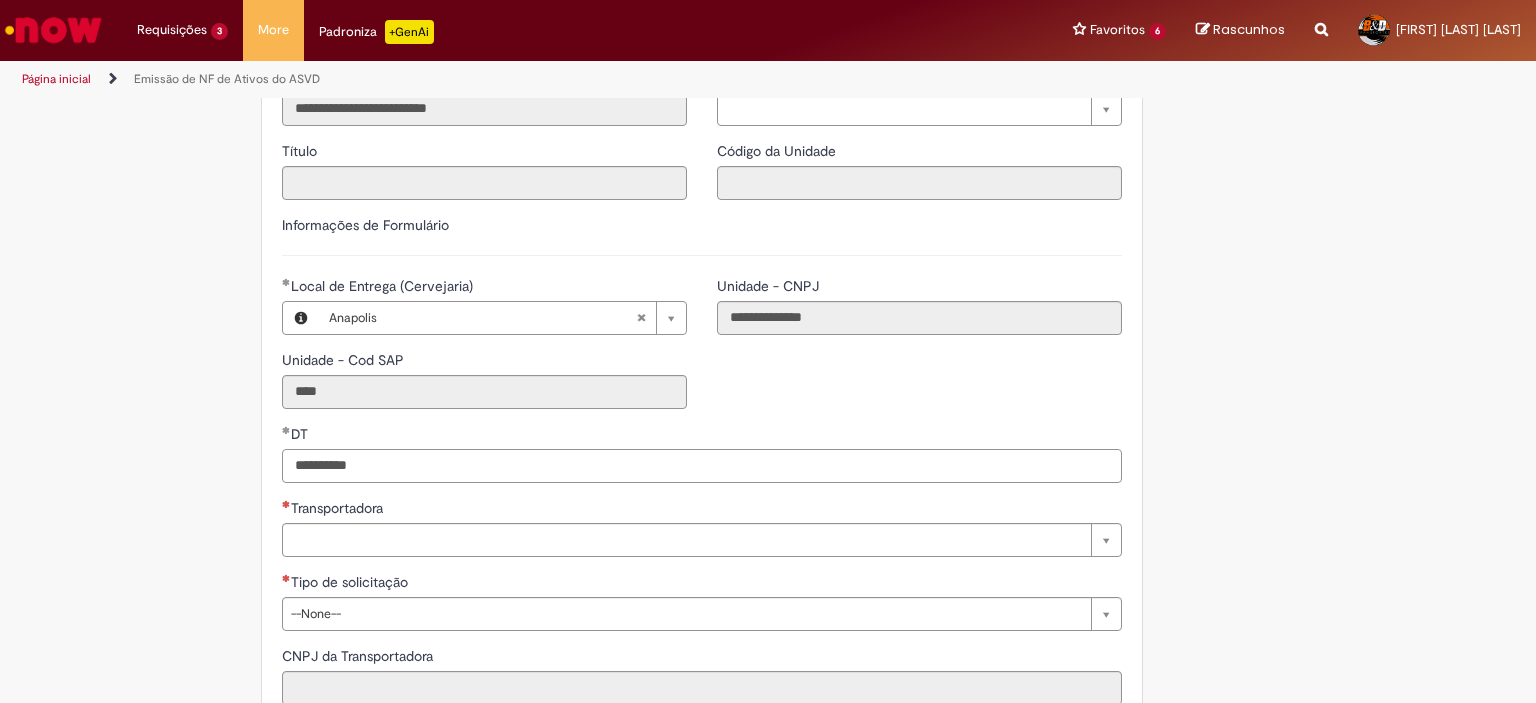 type on "**********" 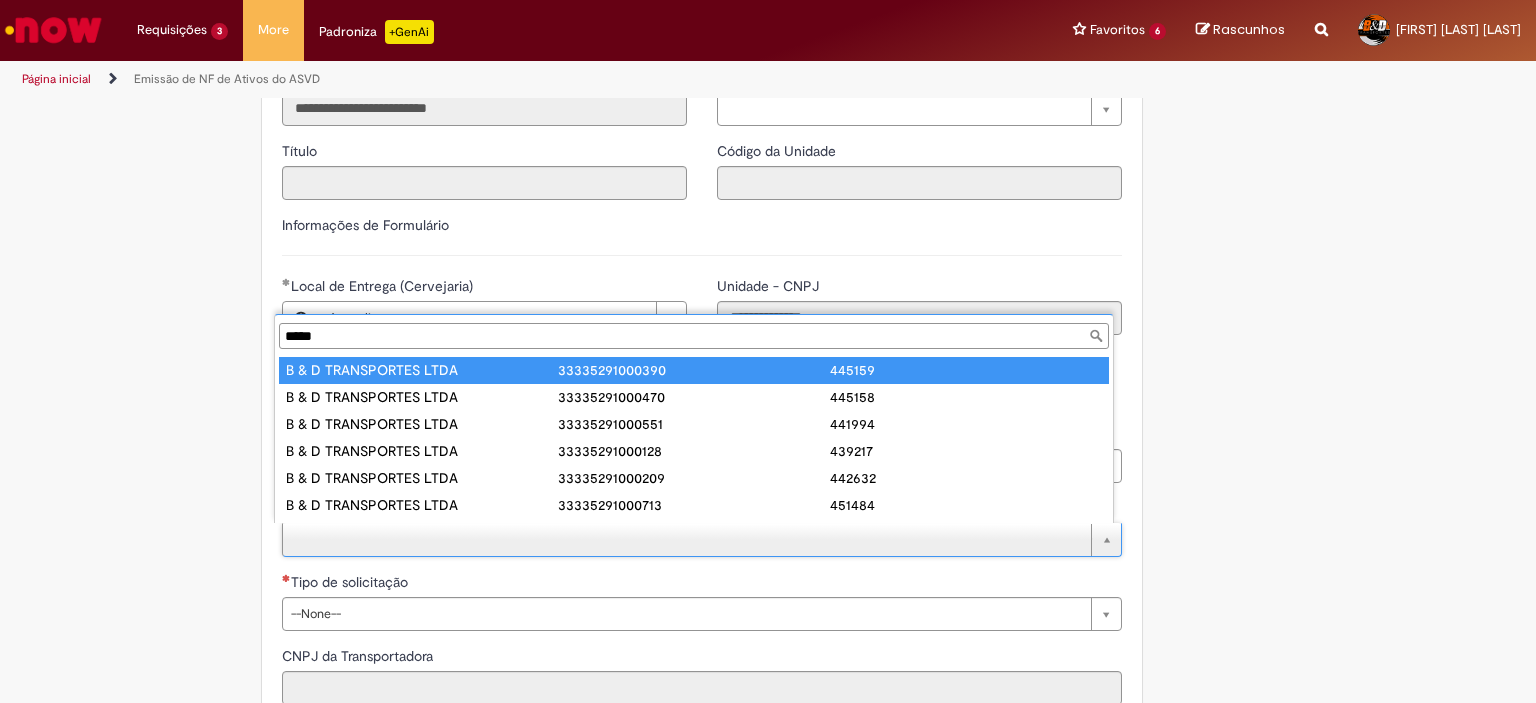 scroll, scrollTop: 0, scrollLeft: 0, axis: both 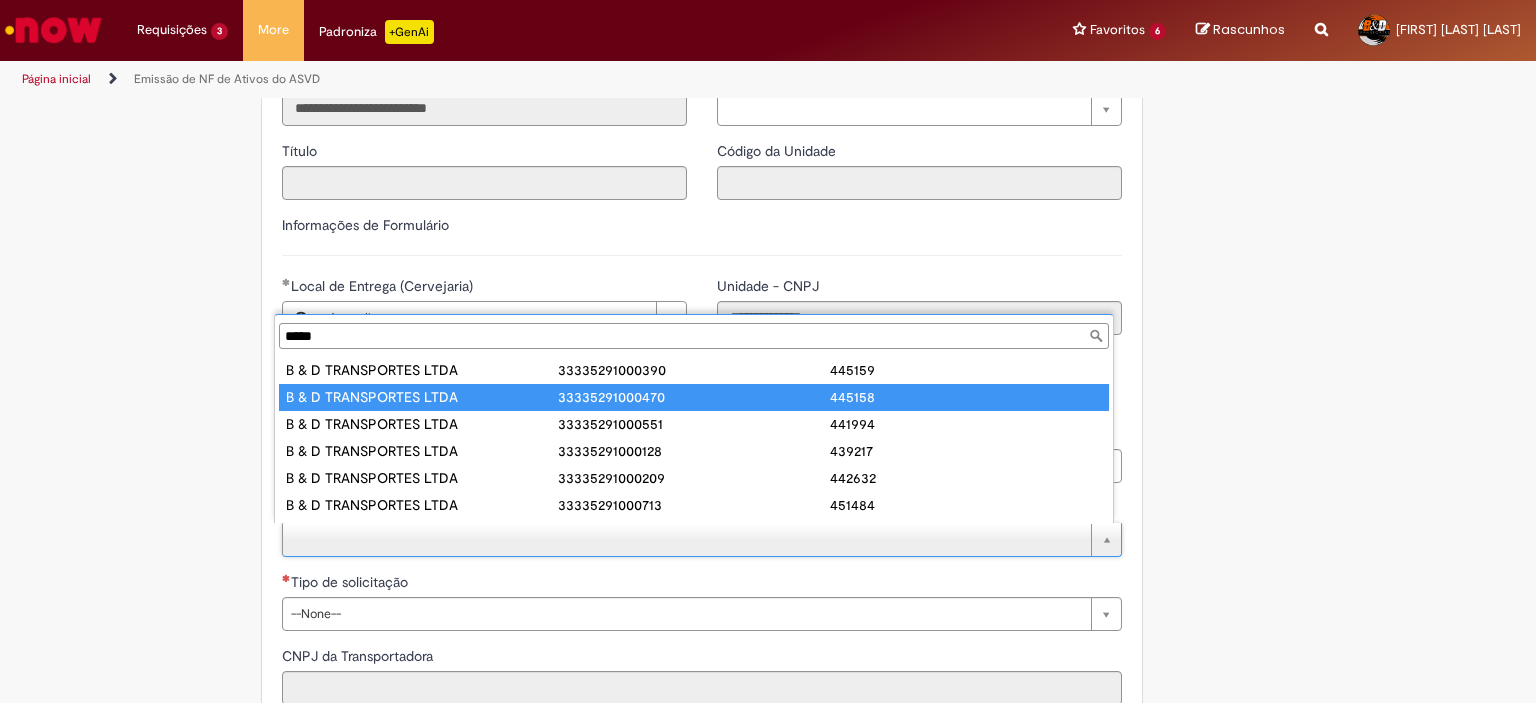 type on "*****" 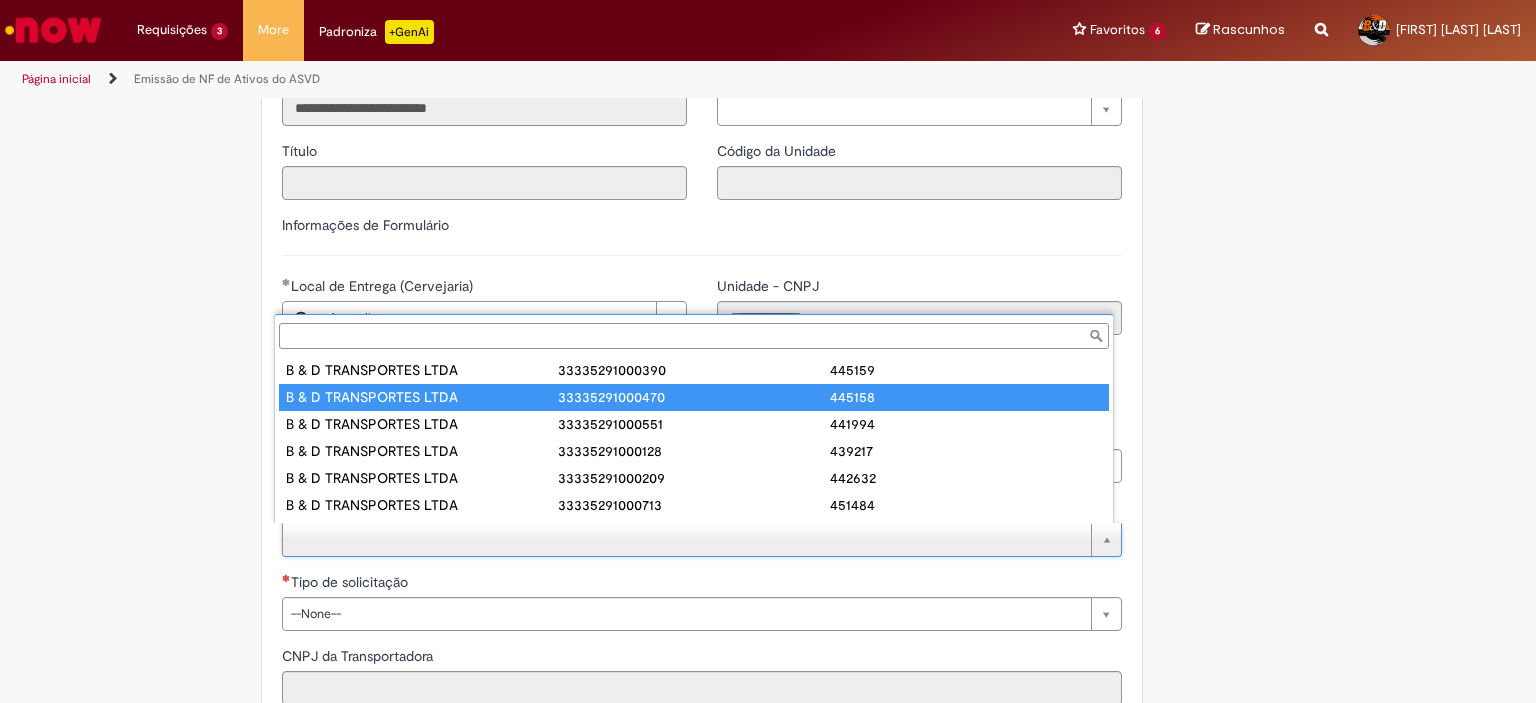 type on "**********" 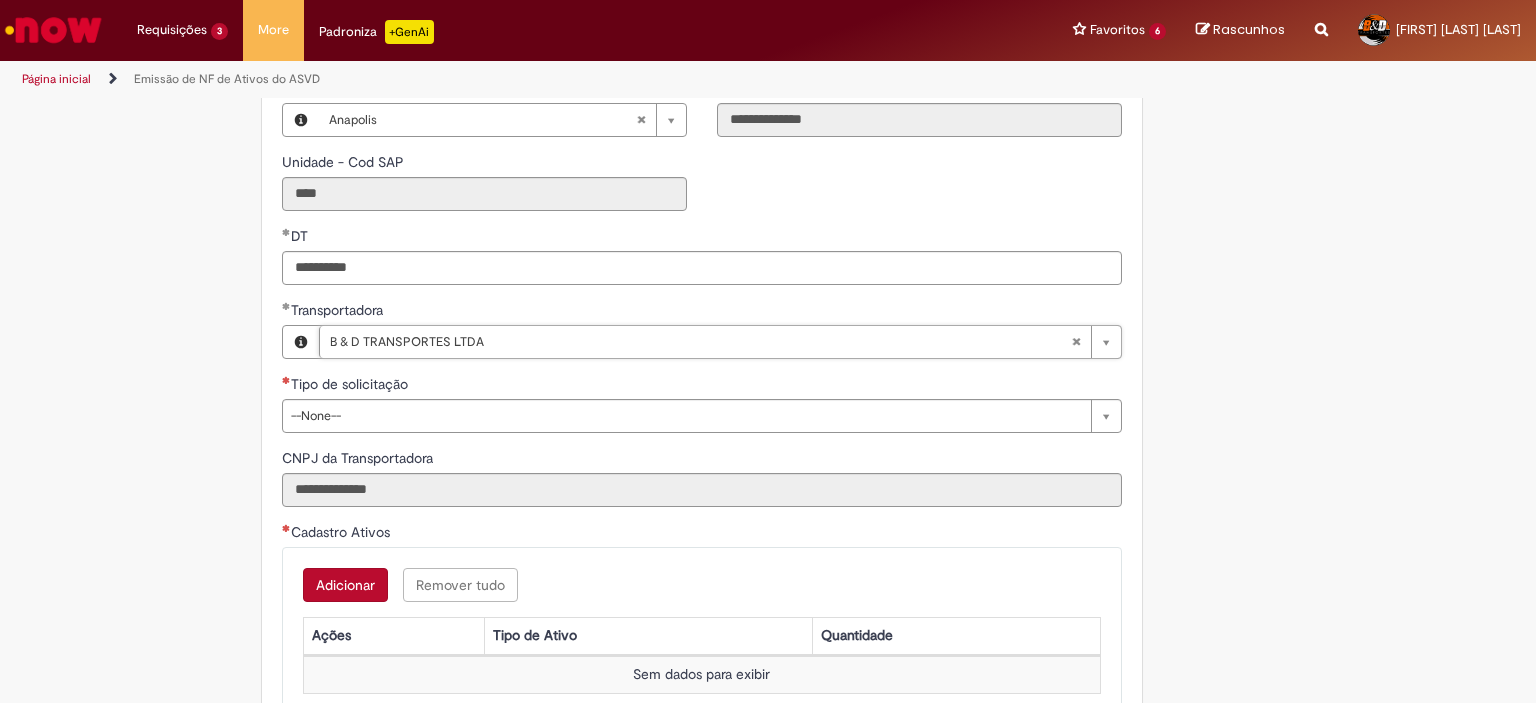 scroll, scrollTop: 600, scrollLeft: 0, axis: vertical 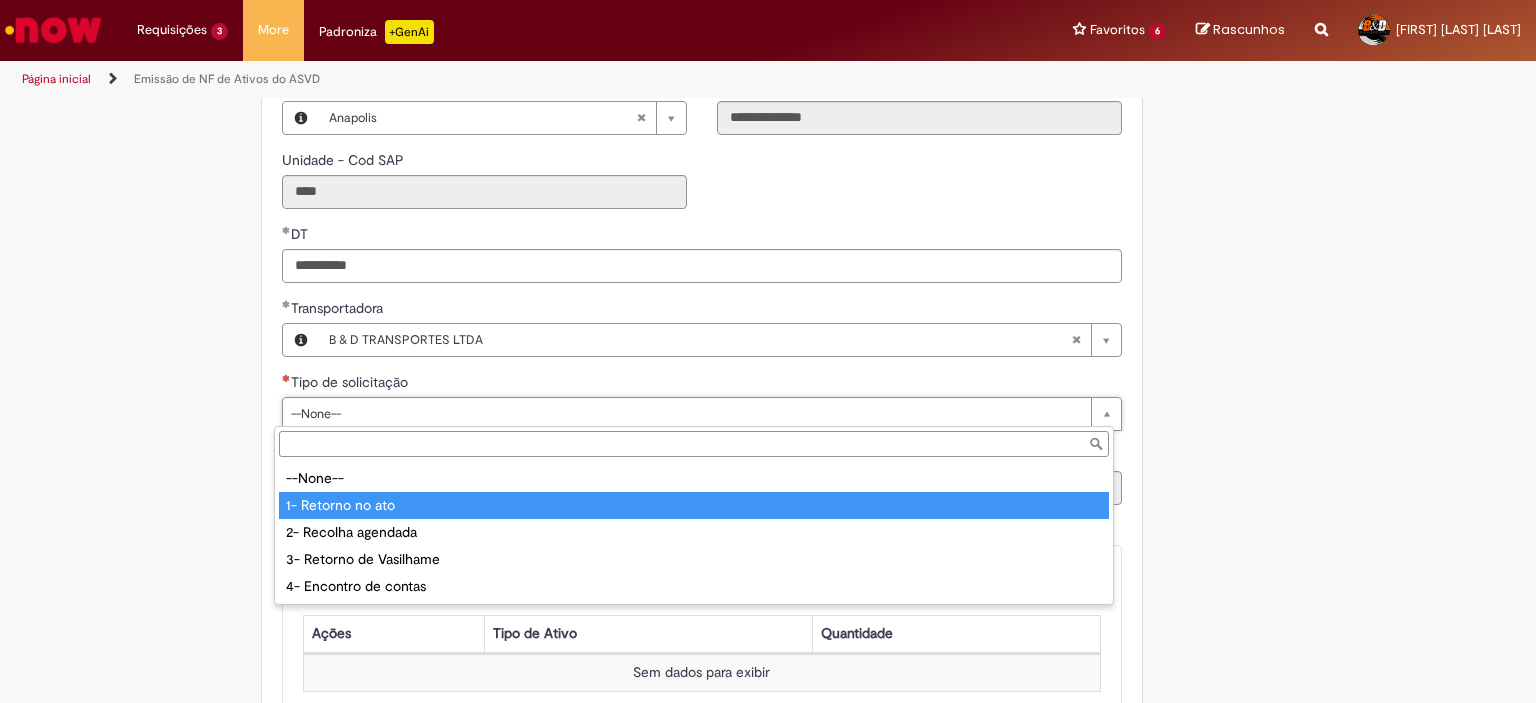 type on "**********" 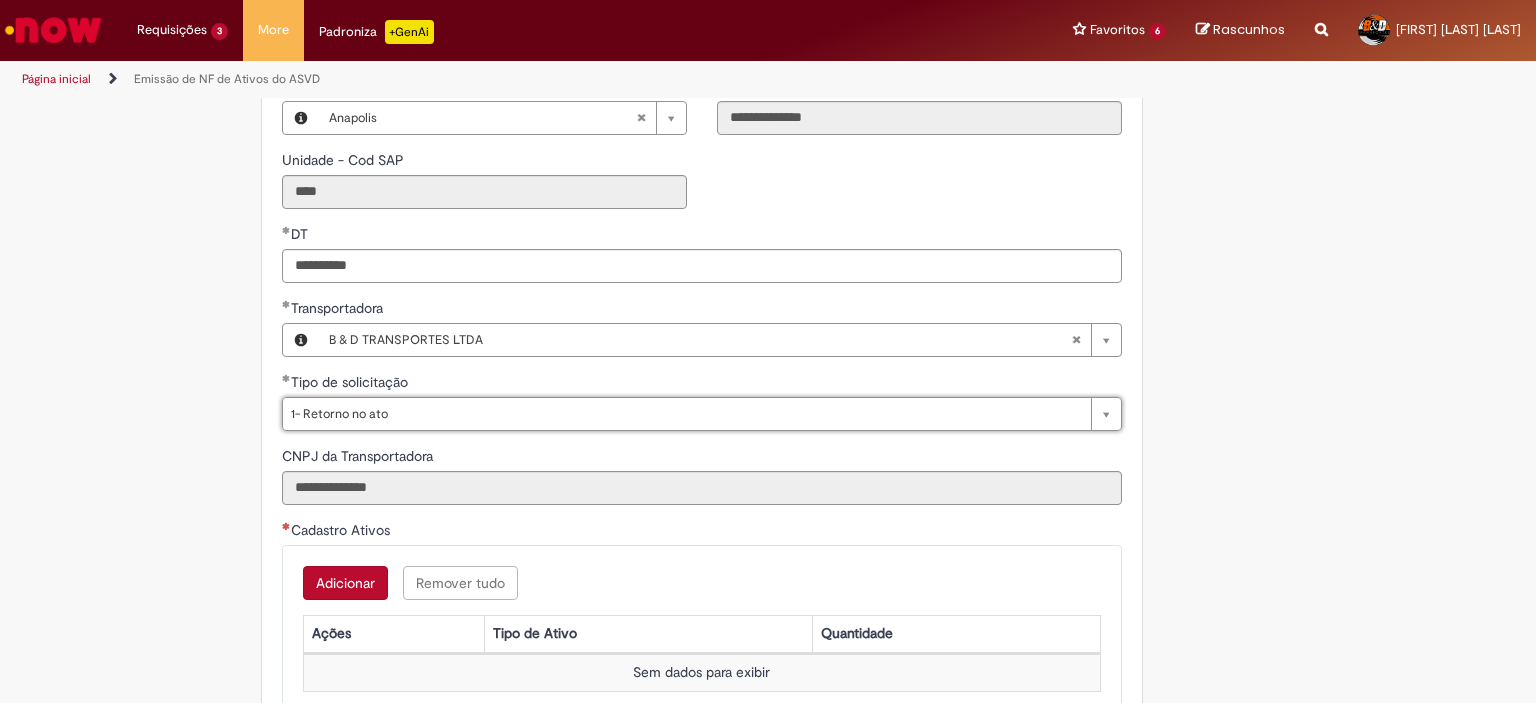 scroll, scrollTop: 800, scrollLeft: 0, axis: vertical 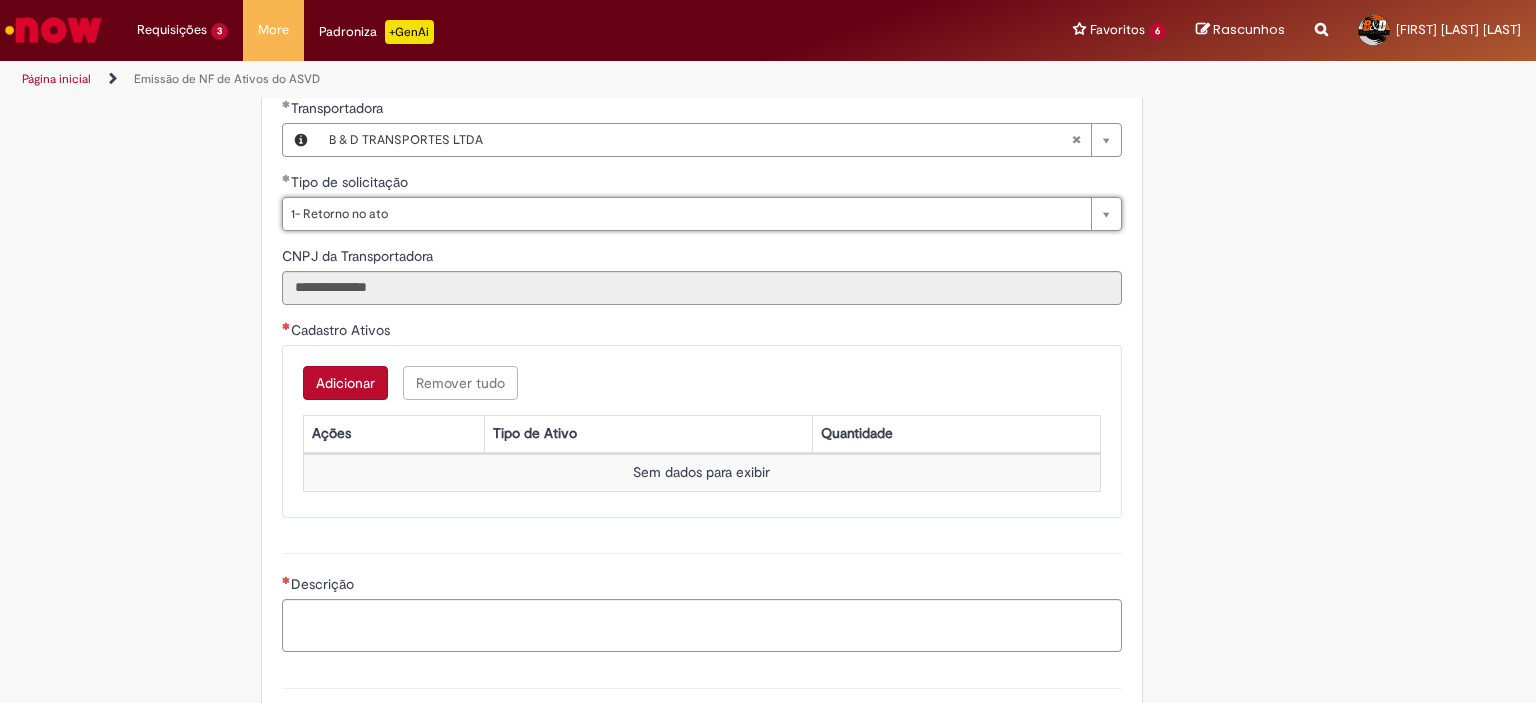 click on "Adicionar" at bounding box center [345, 383] 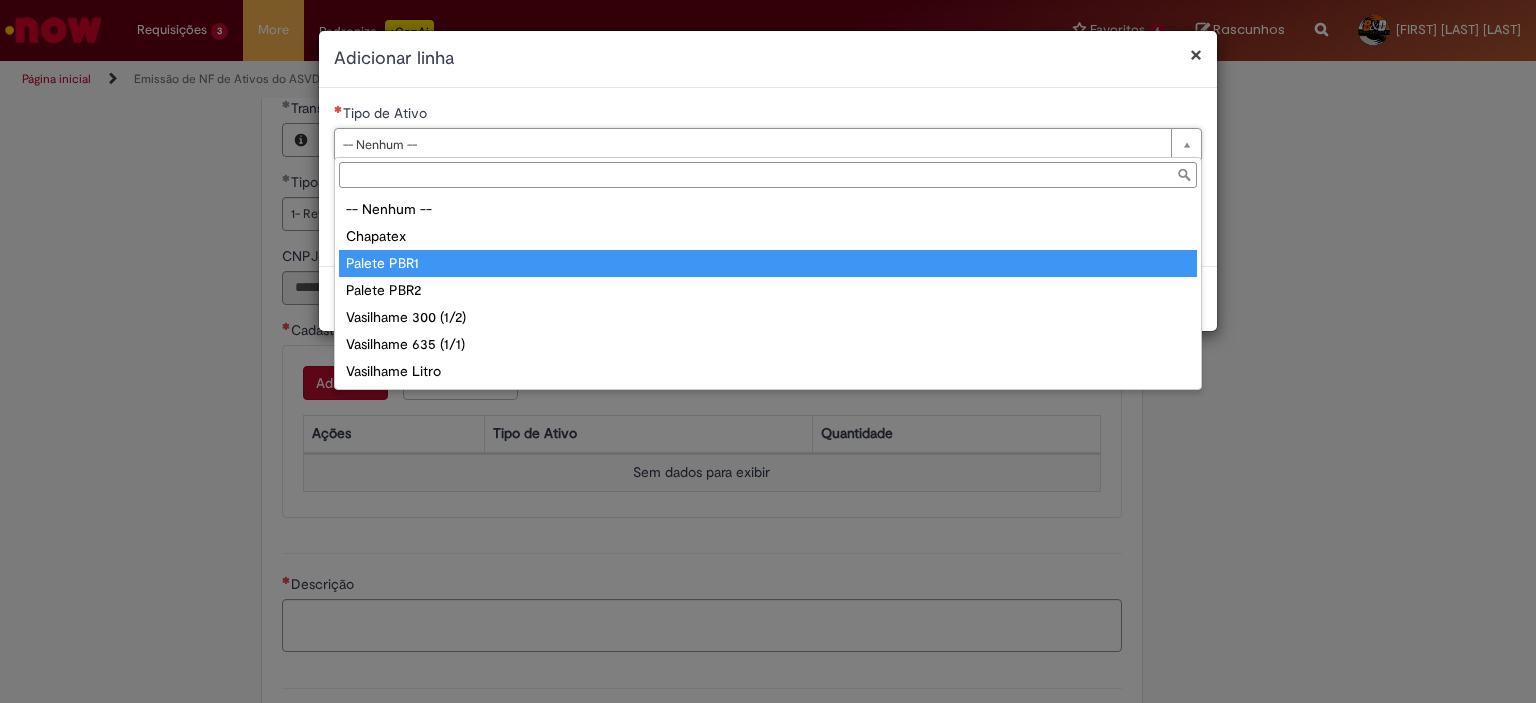 type on "**********" 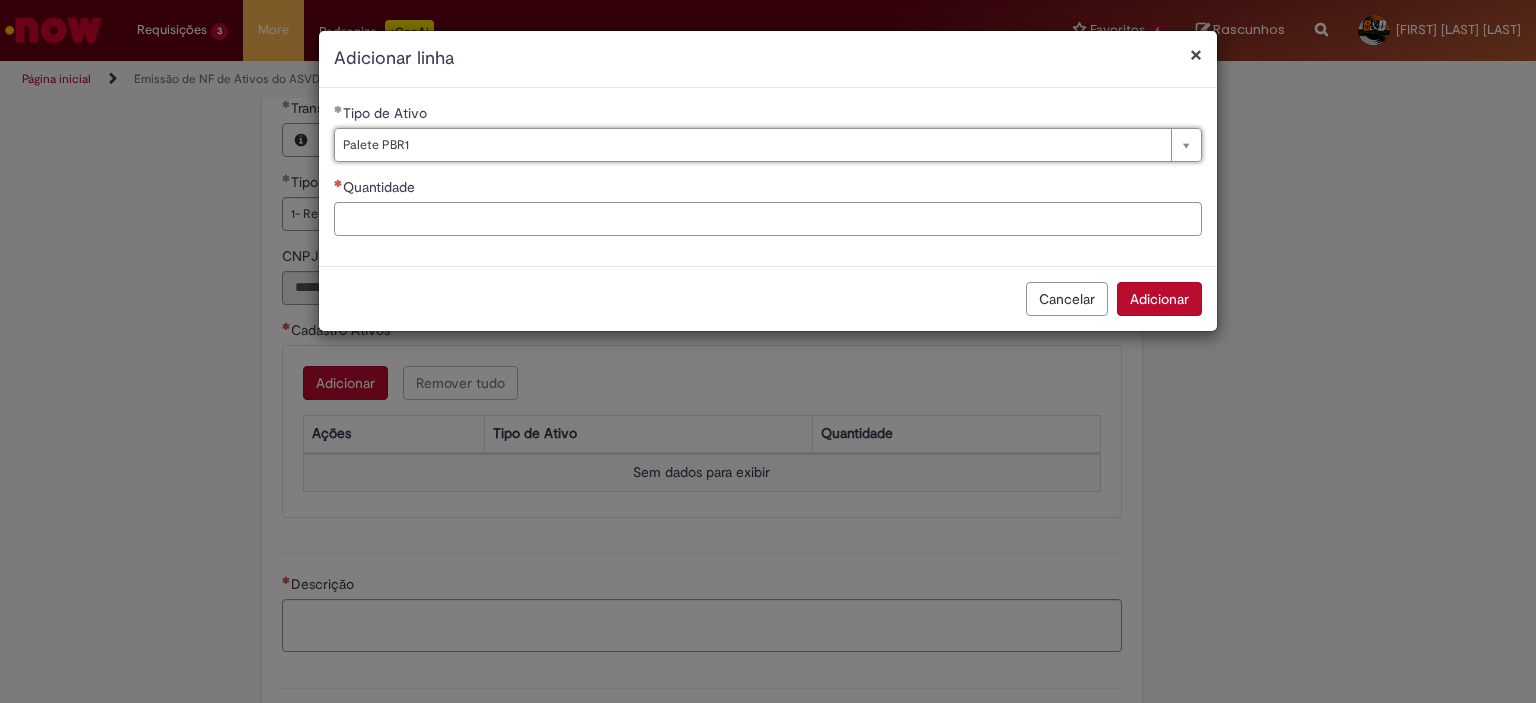 click on "Quantidade" at bounding box center (768, 219) 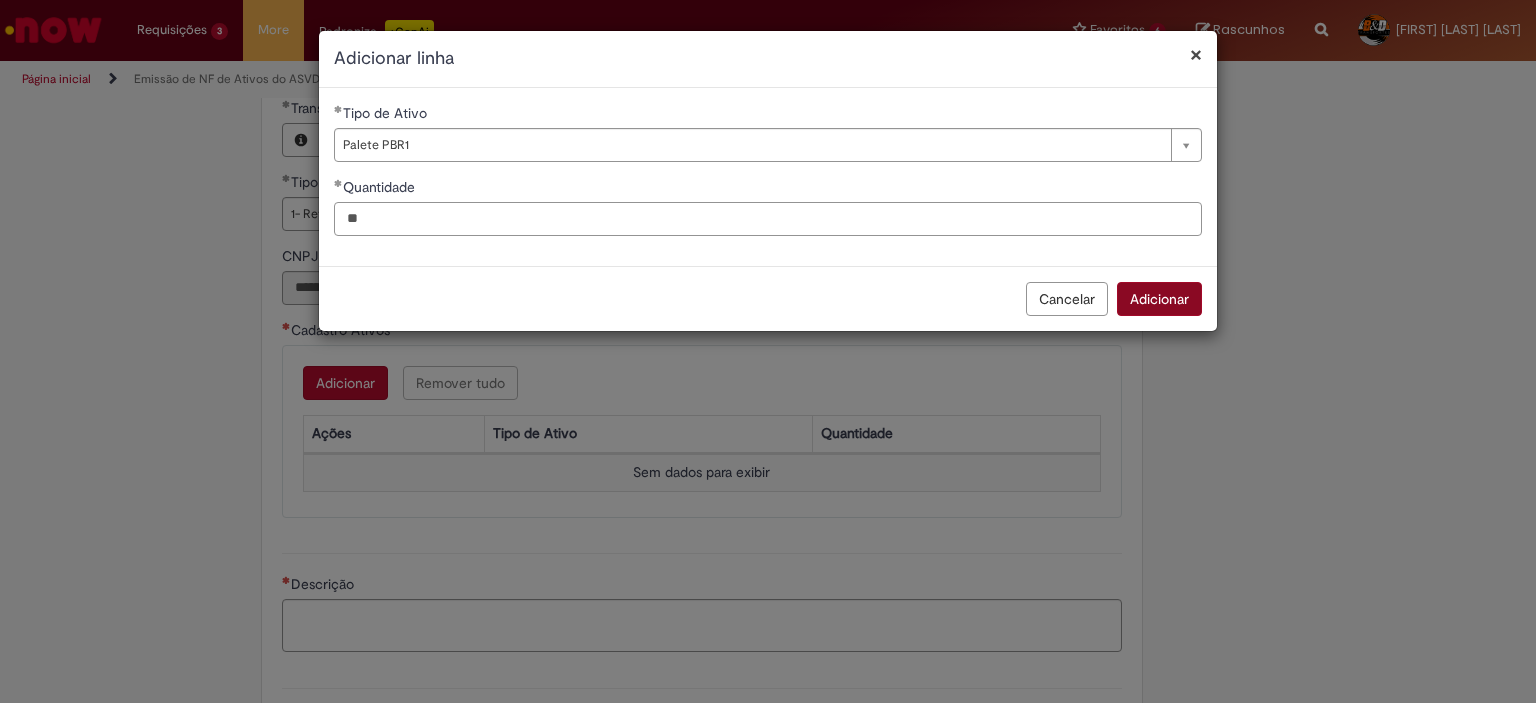 type on "**" 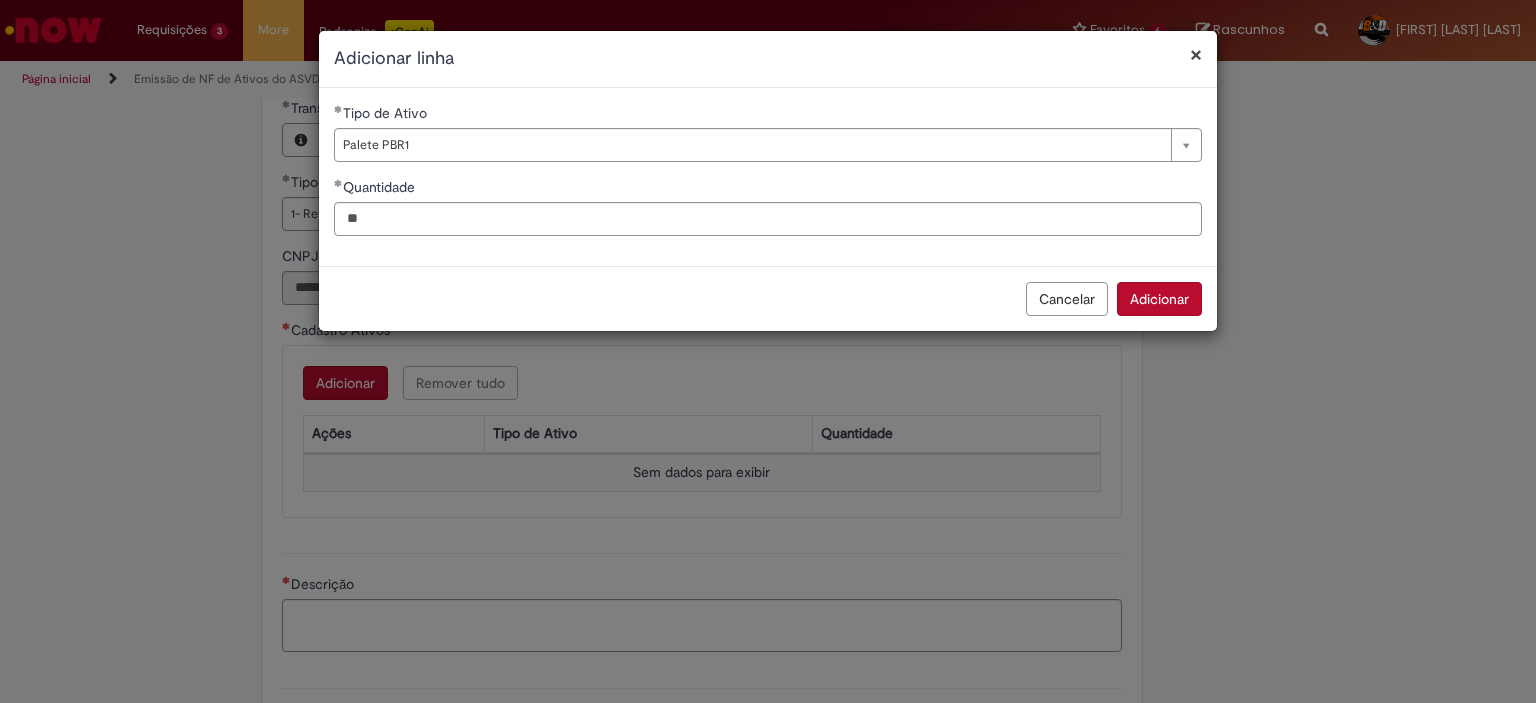 click on "Adicionar" at bounding box center [1159, 299] 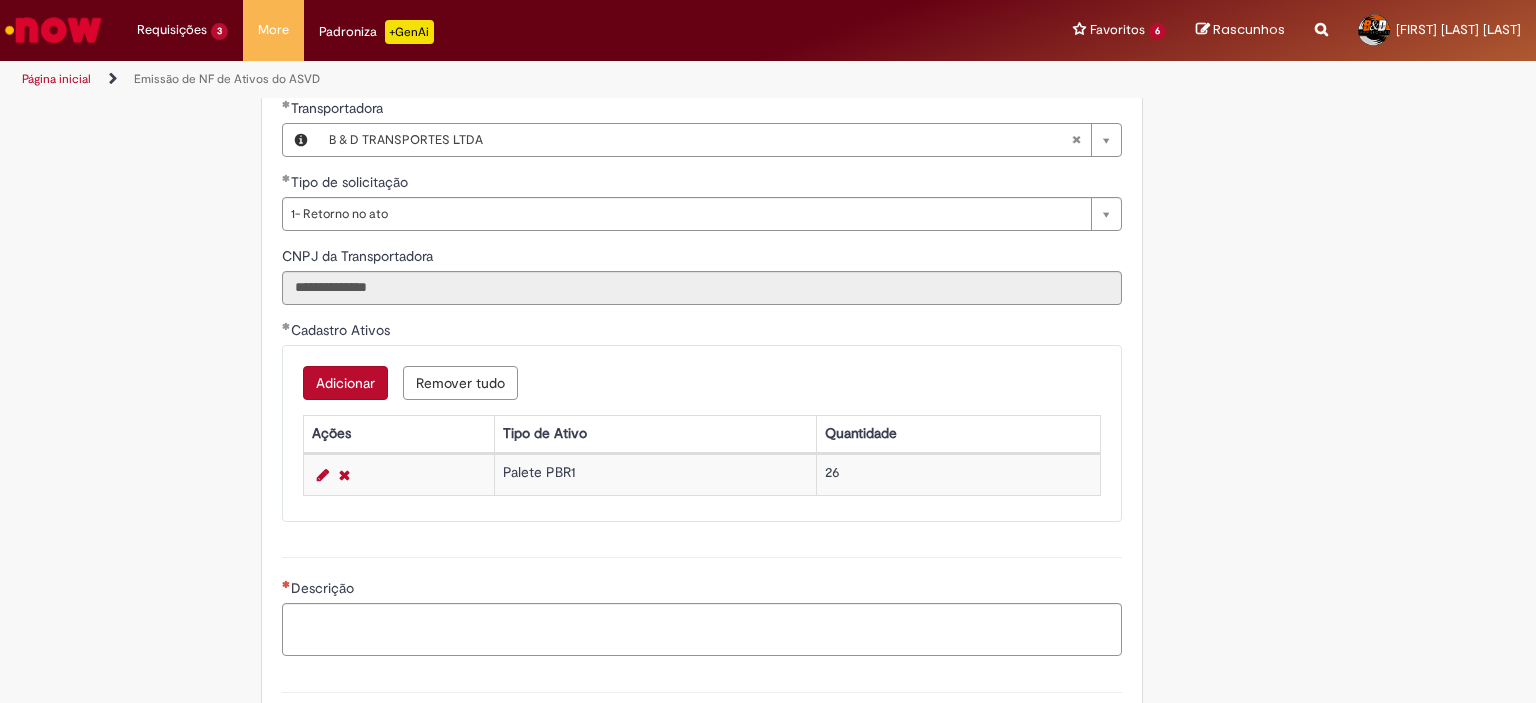 drag, startPoint x: 536, startPoint y: 599, endPoint x: 529, endPoint y: 609, distance: 12.206555 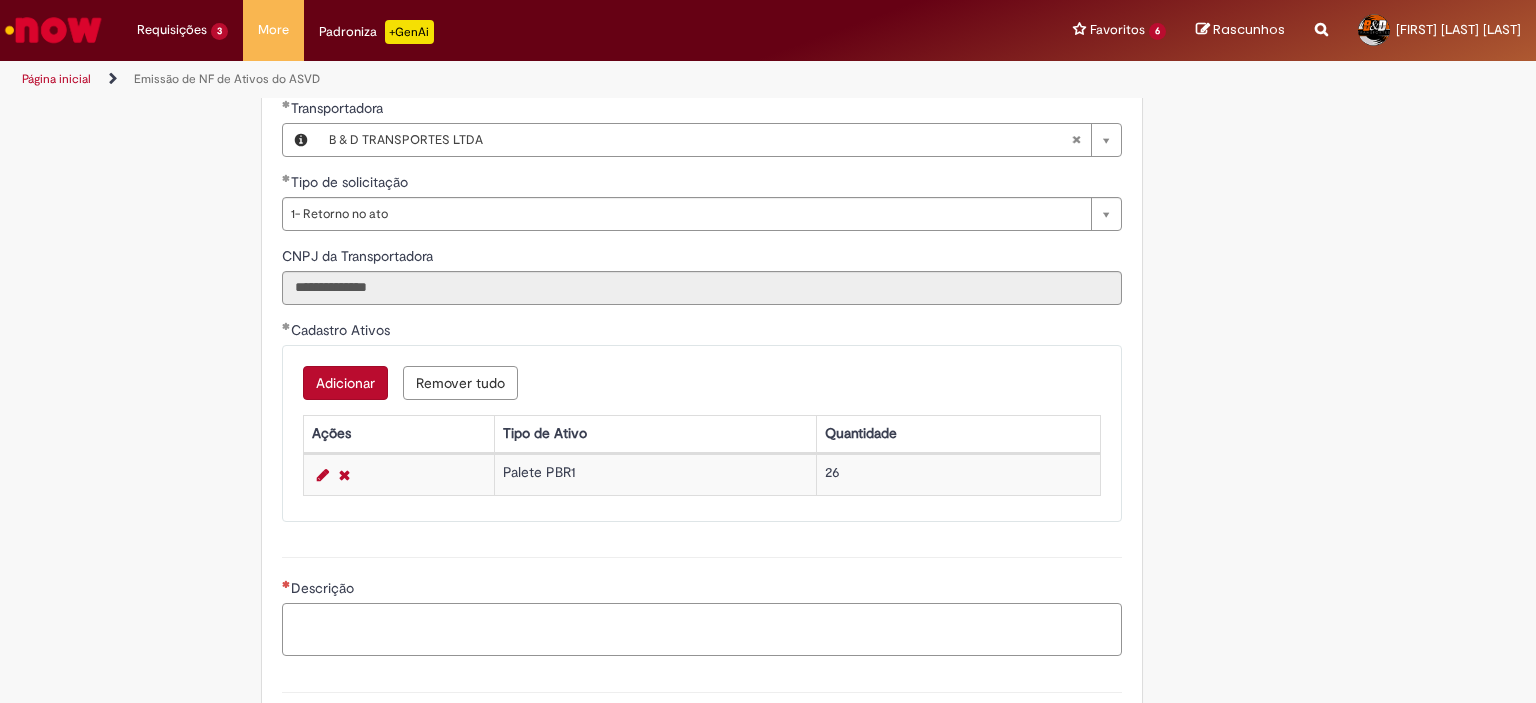 click on "Descrição" at bounding box center [702, 630] 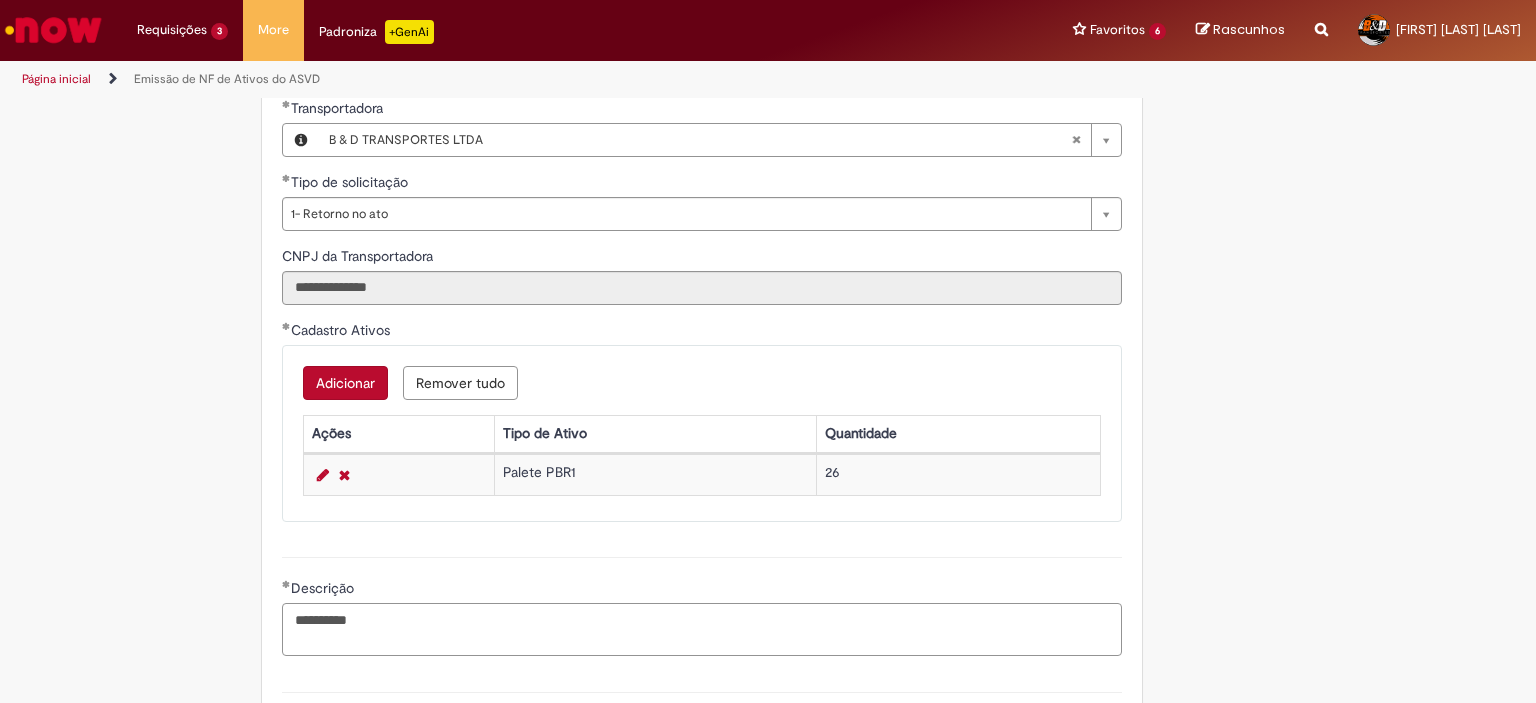 drag, startPoint x: 531, startPoint y: 612, endPoint x: 0, endPoint y: 660, distance: 533.1651 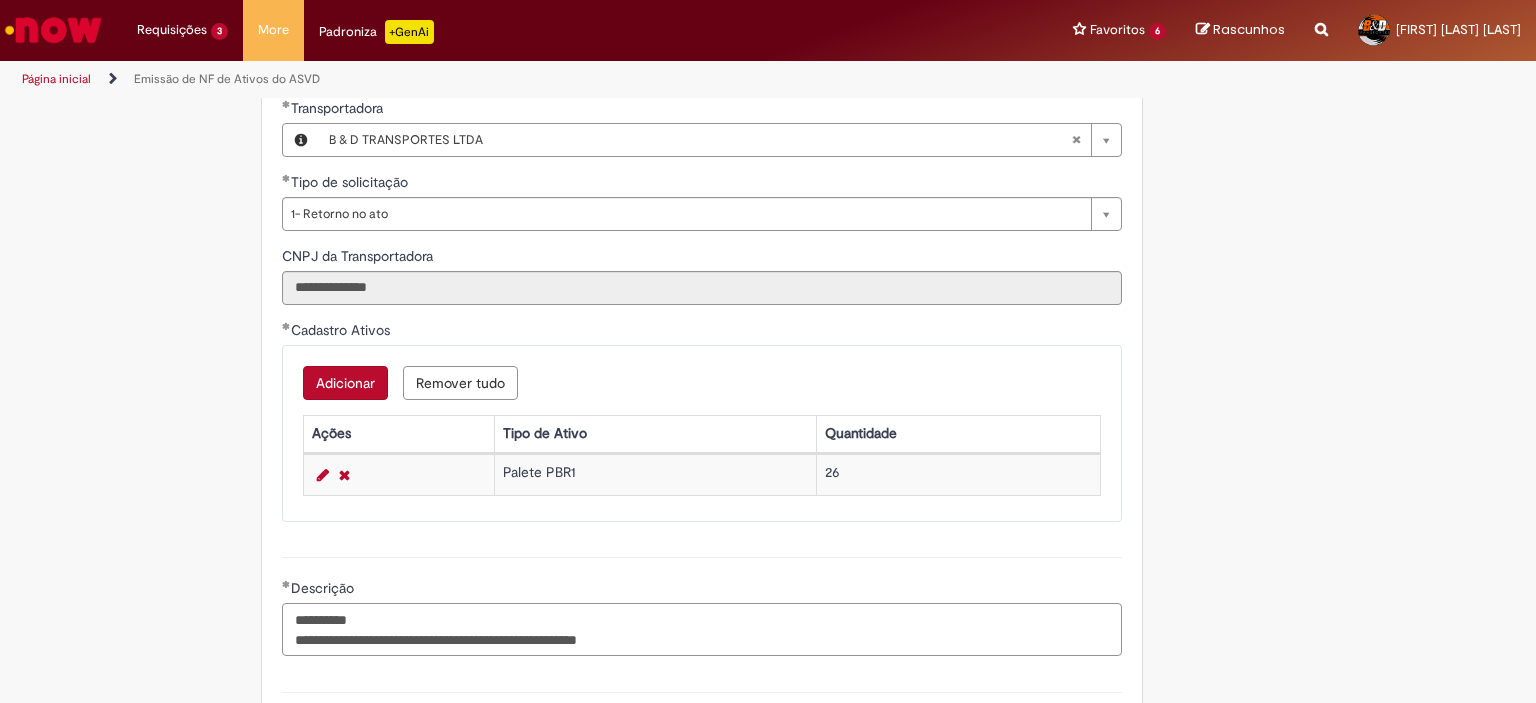 paste on "**********" 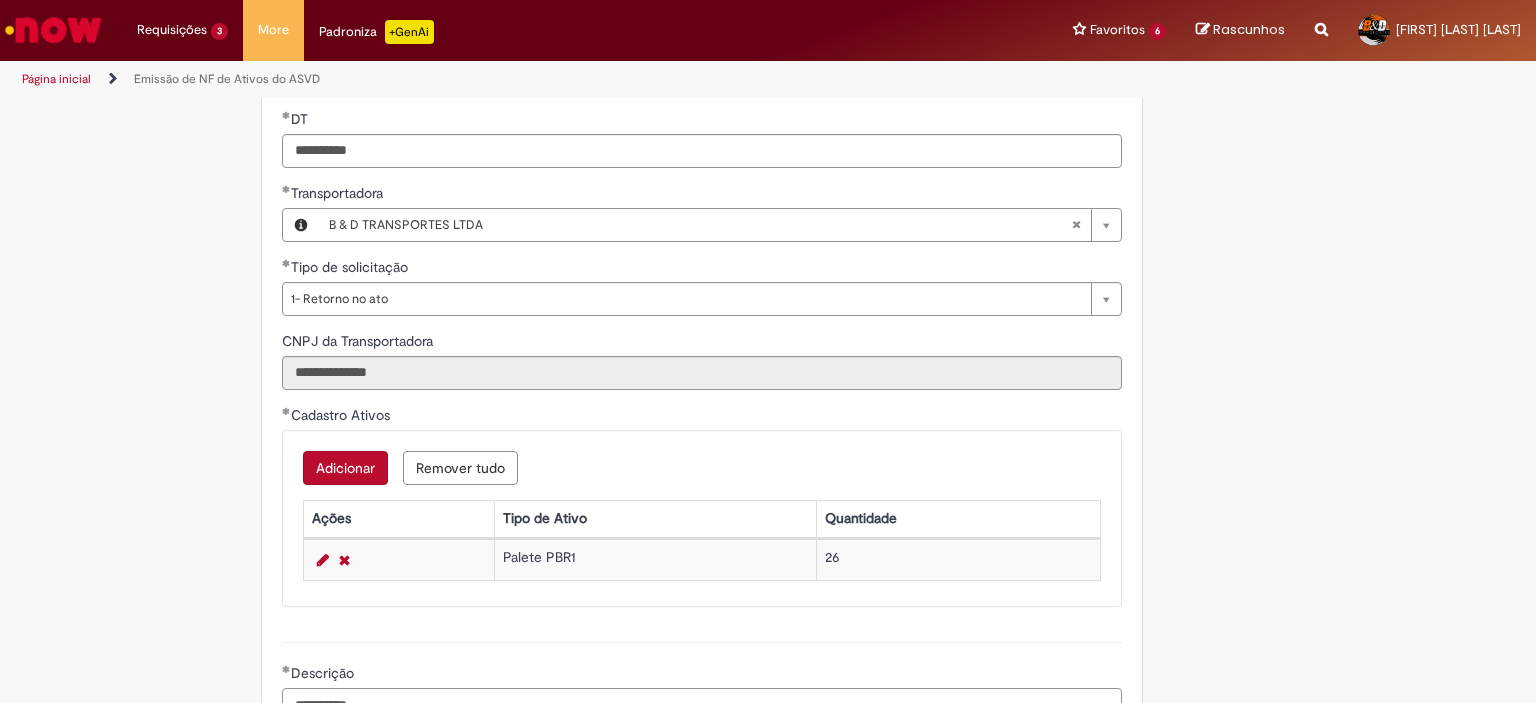 scroll, scrollTop: 711, scrollLeft: 0, axis: vertical 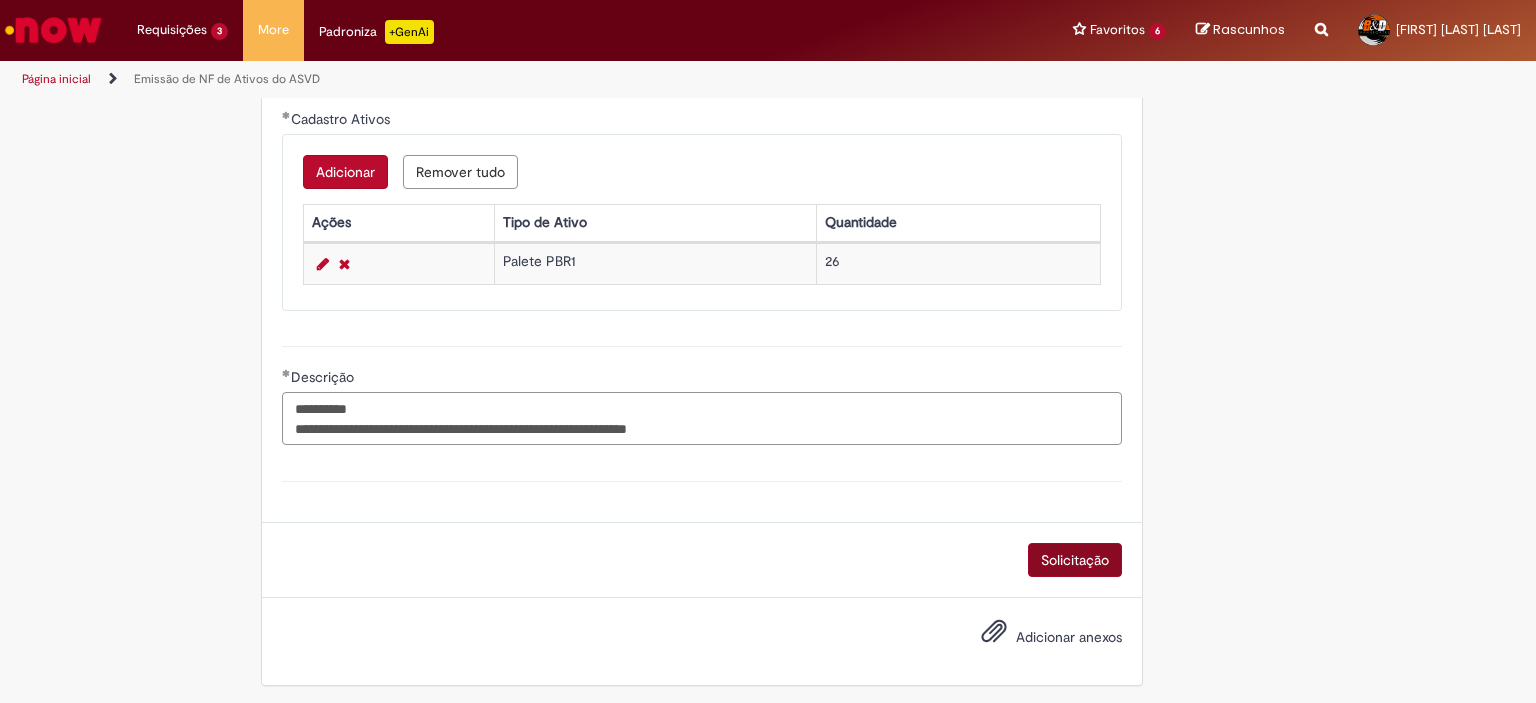 type on "**********" 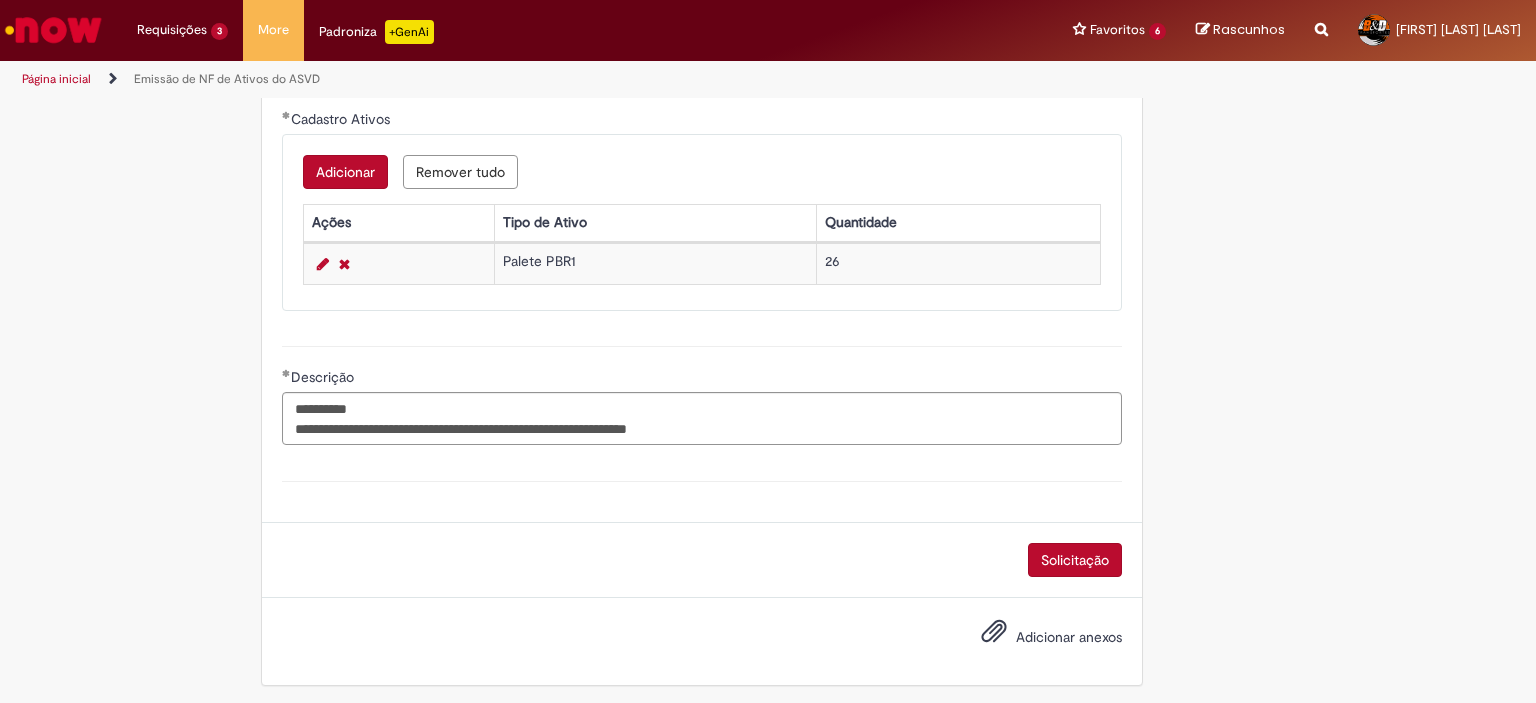 click on "Solicitação" at bounding box center [1075, 560] 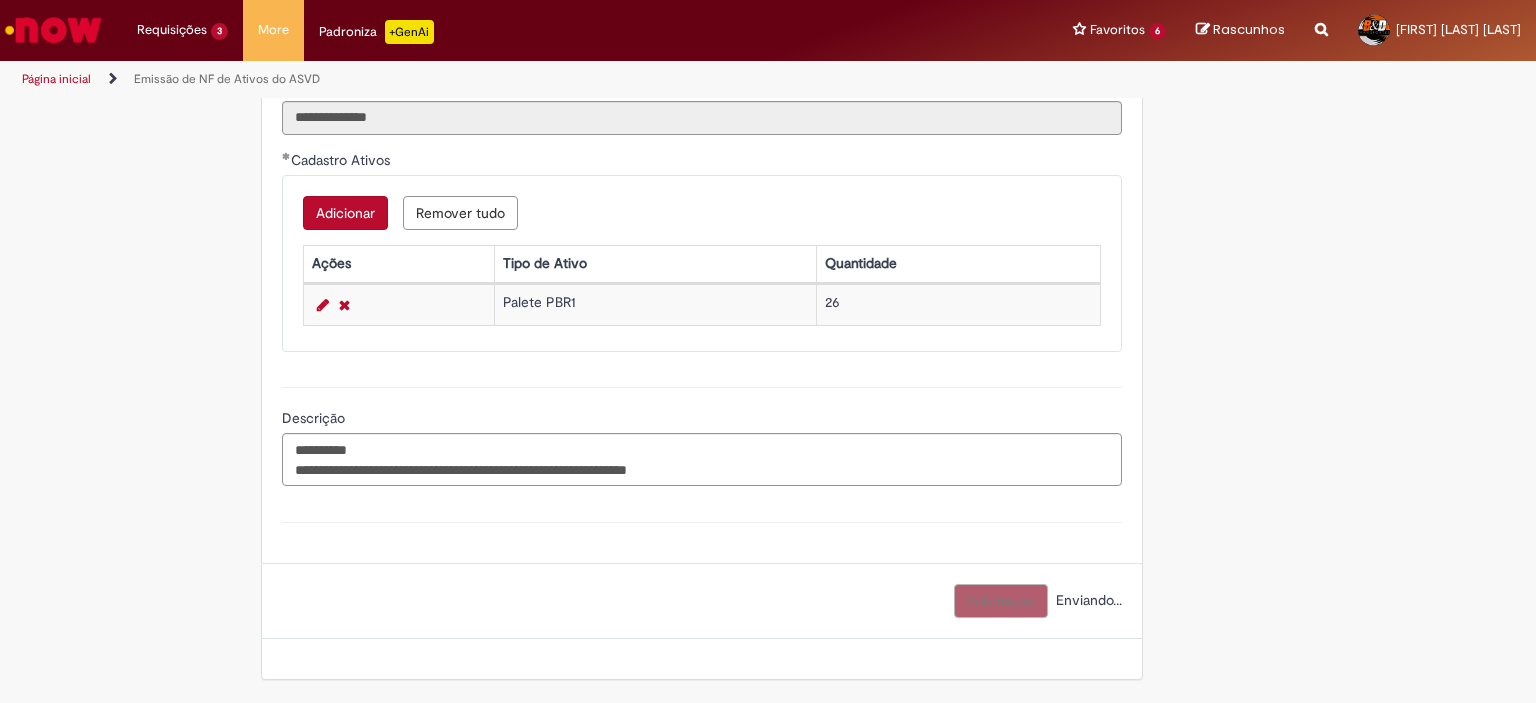 scroll, scrollTop: 965, scrollLeft: 0, axis: vertical 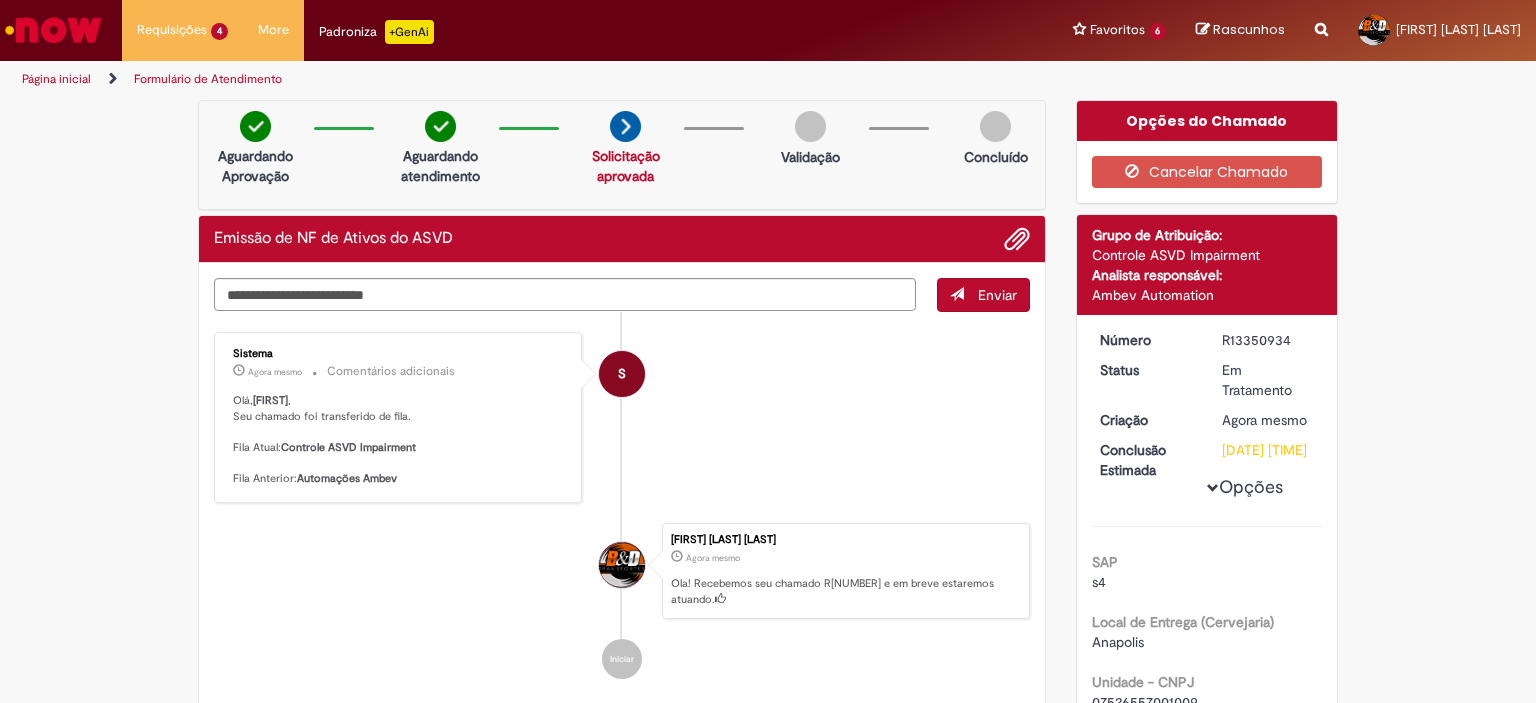 click at bounding box center (53, 30) 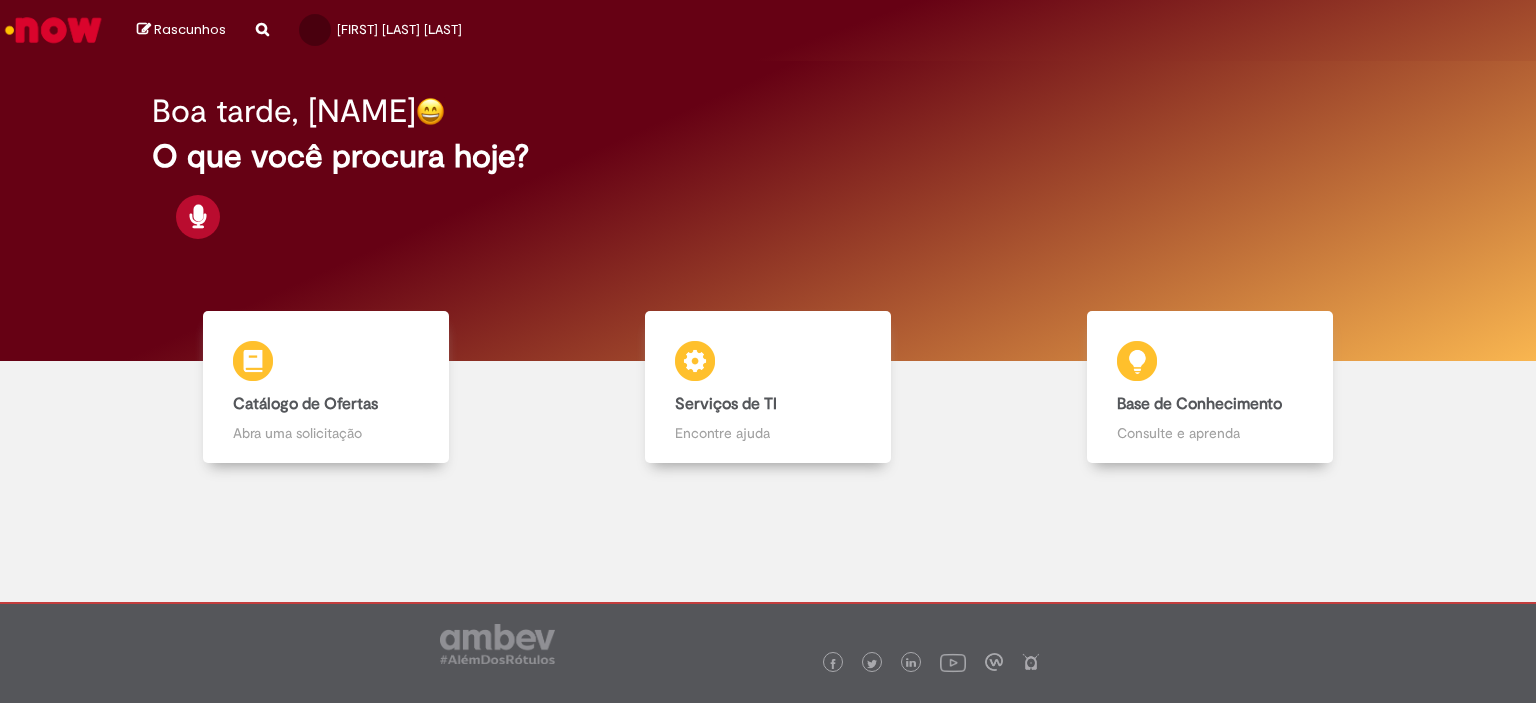 scroll, scrollTop: 0, scrollLeft: 0, axis: both 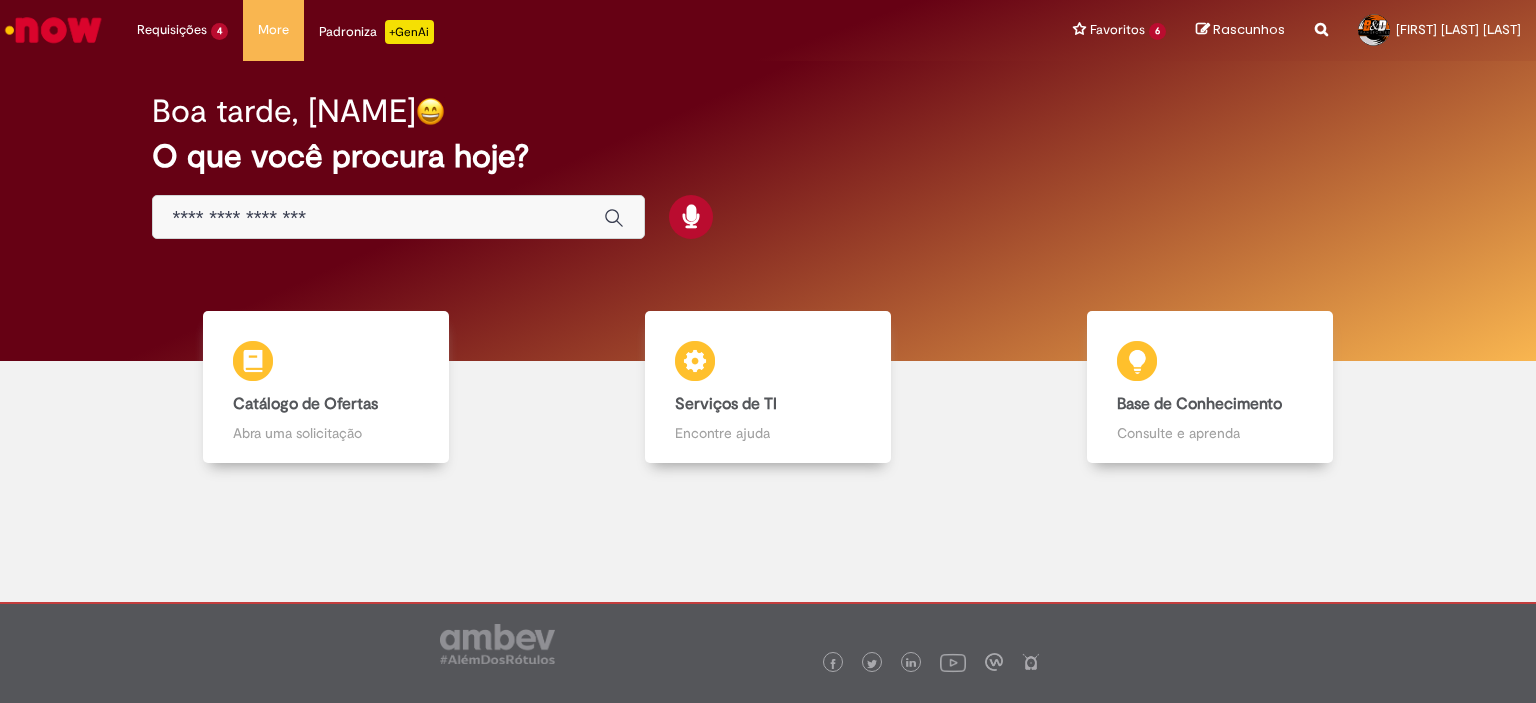 click at bounding box center (53, 30) 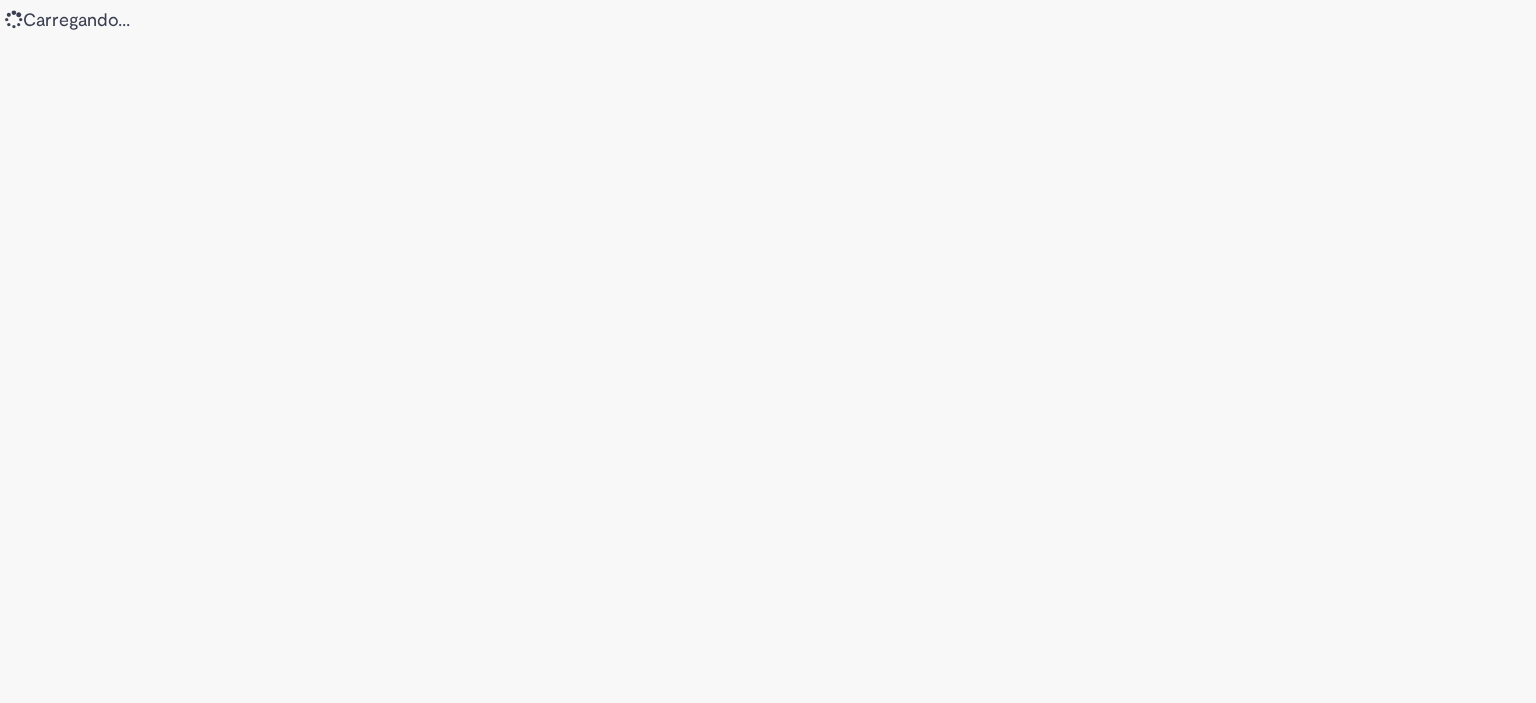scroll, scrollTop: 0, scrollLeft: 0, axis: both 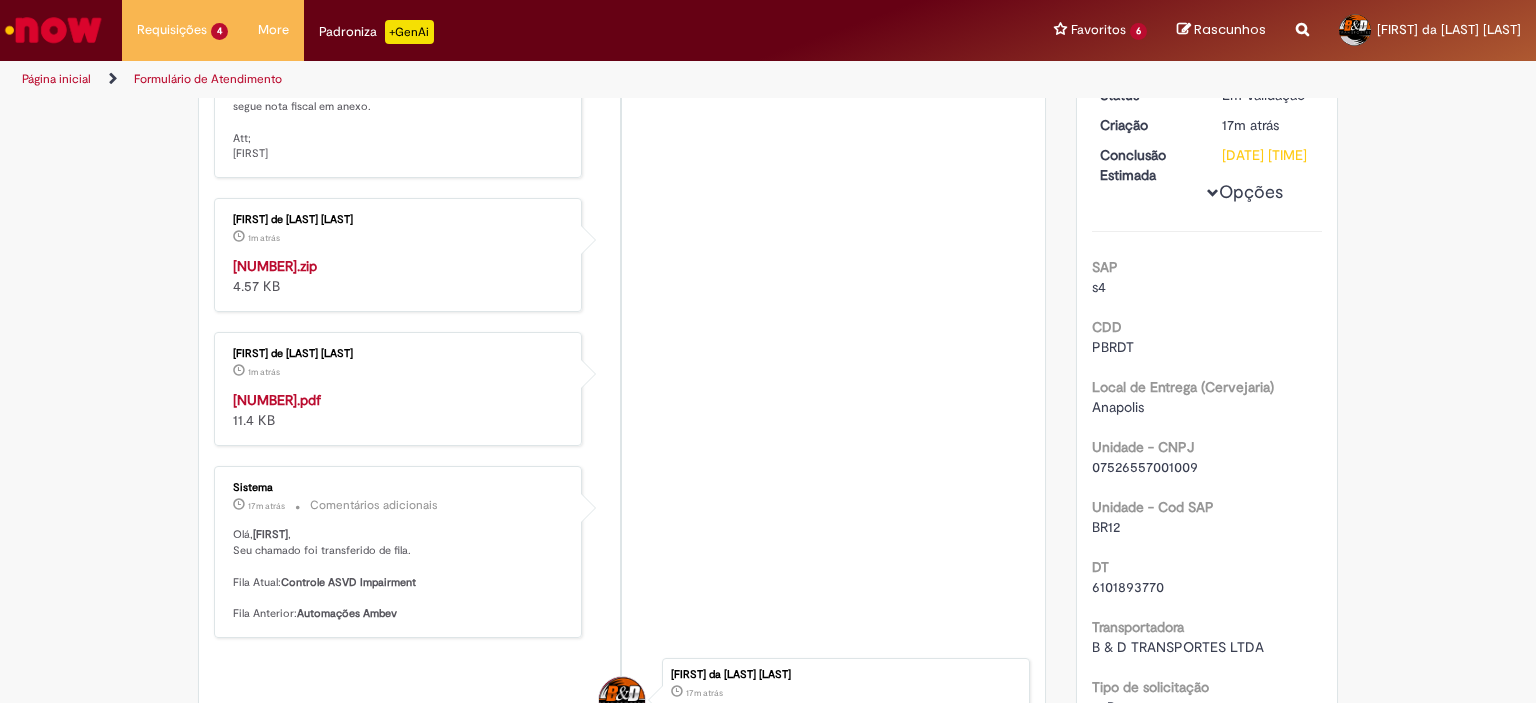 click on "141244-26.pdf" at bounding box center [277, 400] 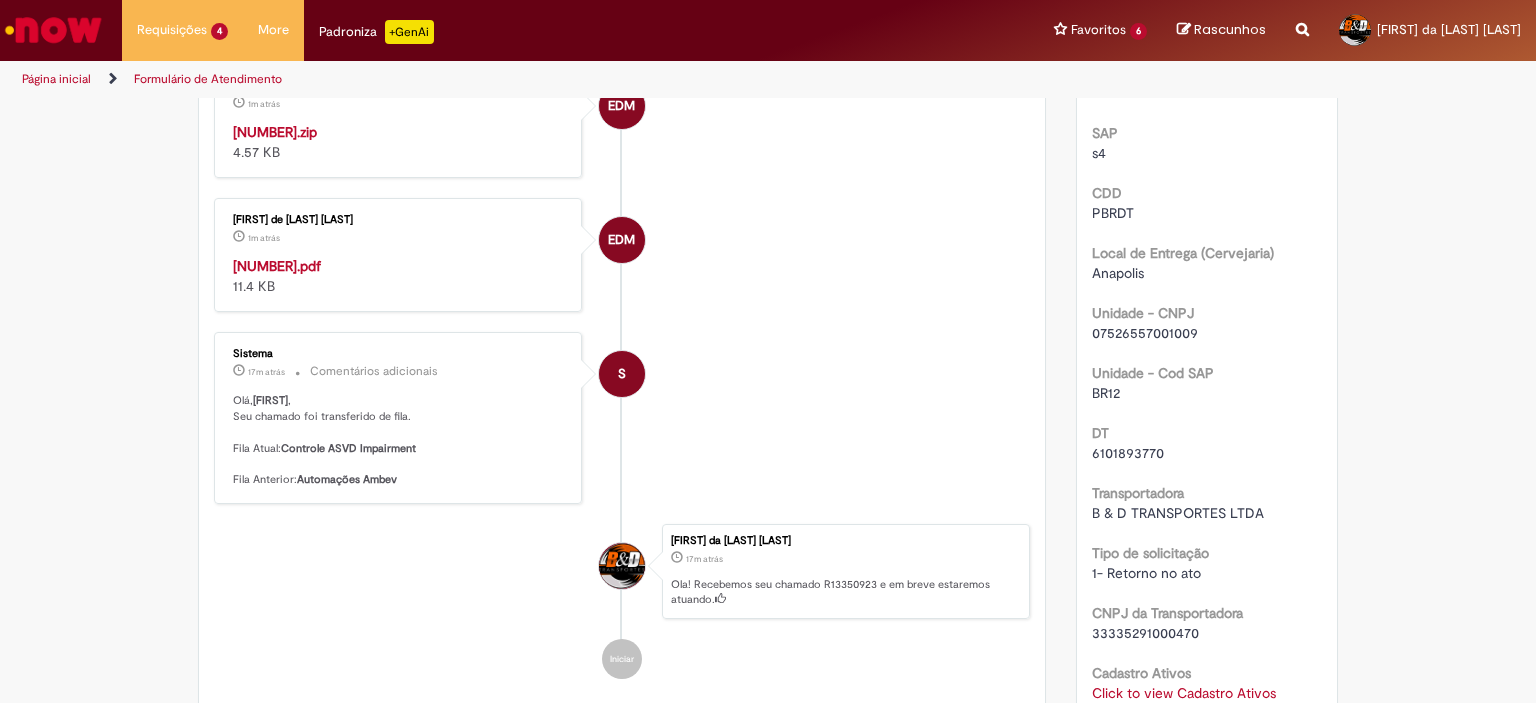 scroll, scrollTop: 415, scrollLeft: 0, axis: vertical 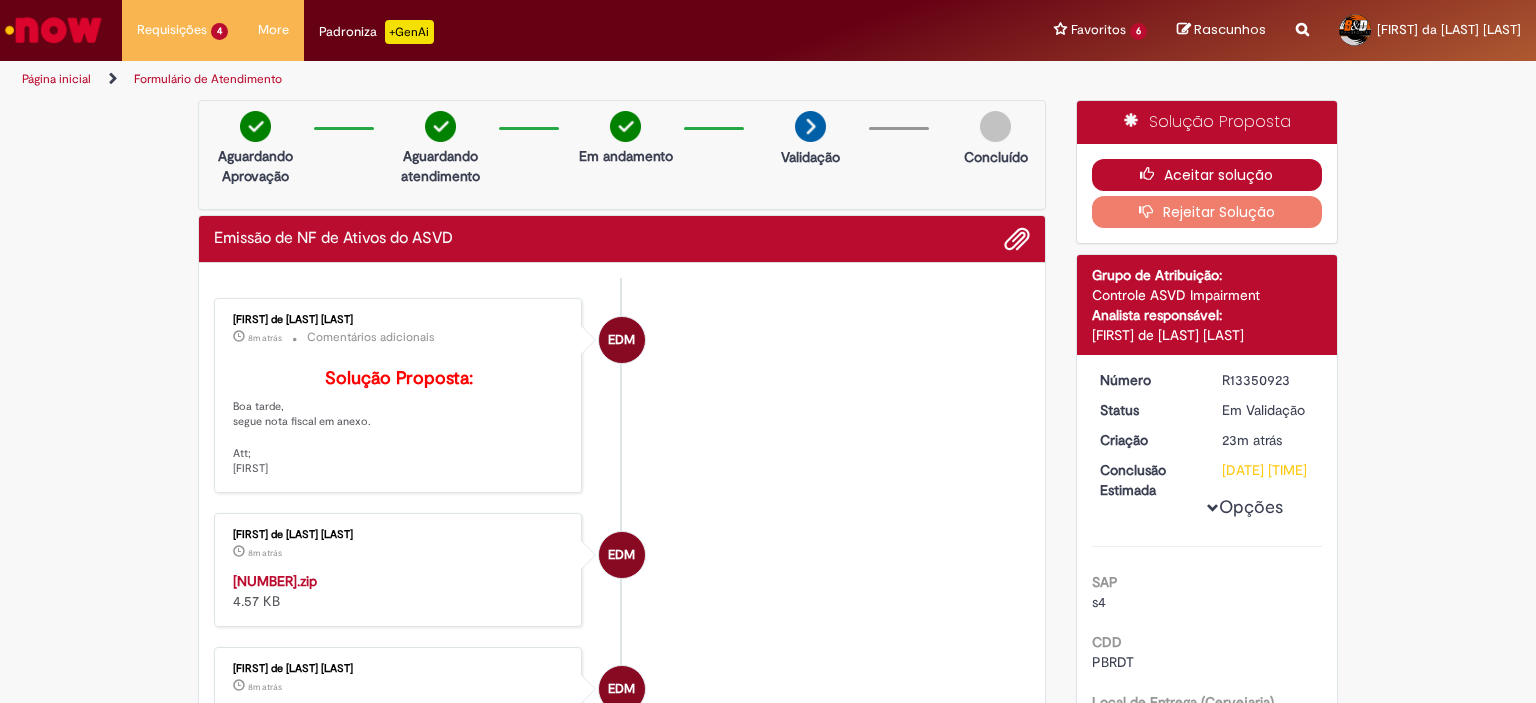 click on "Aceitar solução" at bounding box center [1207, 175] 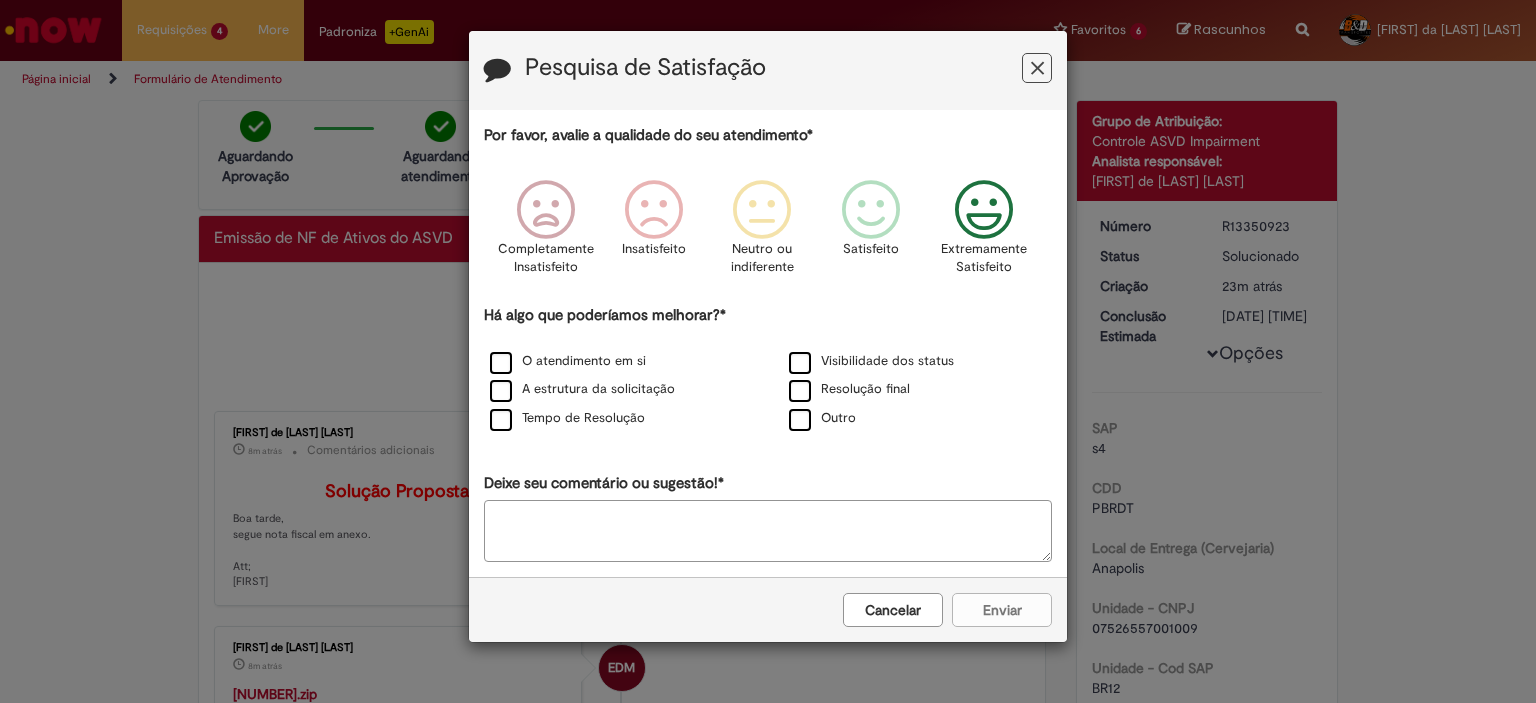 click at bounding box center [984, 210] 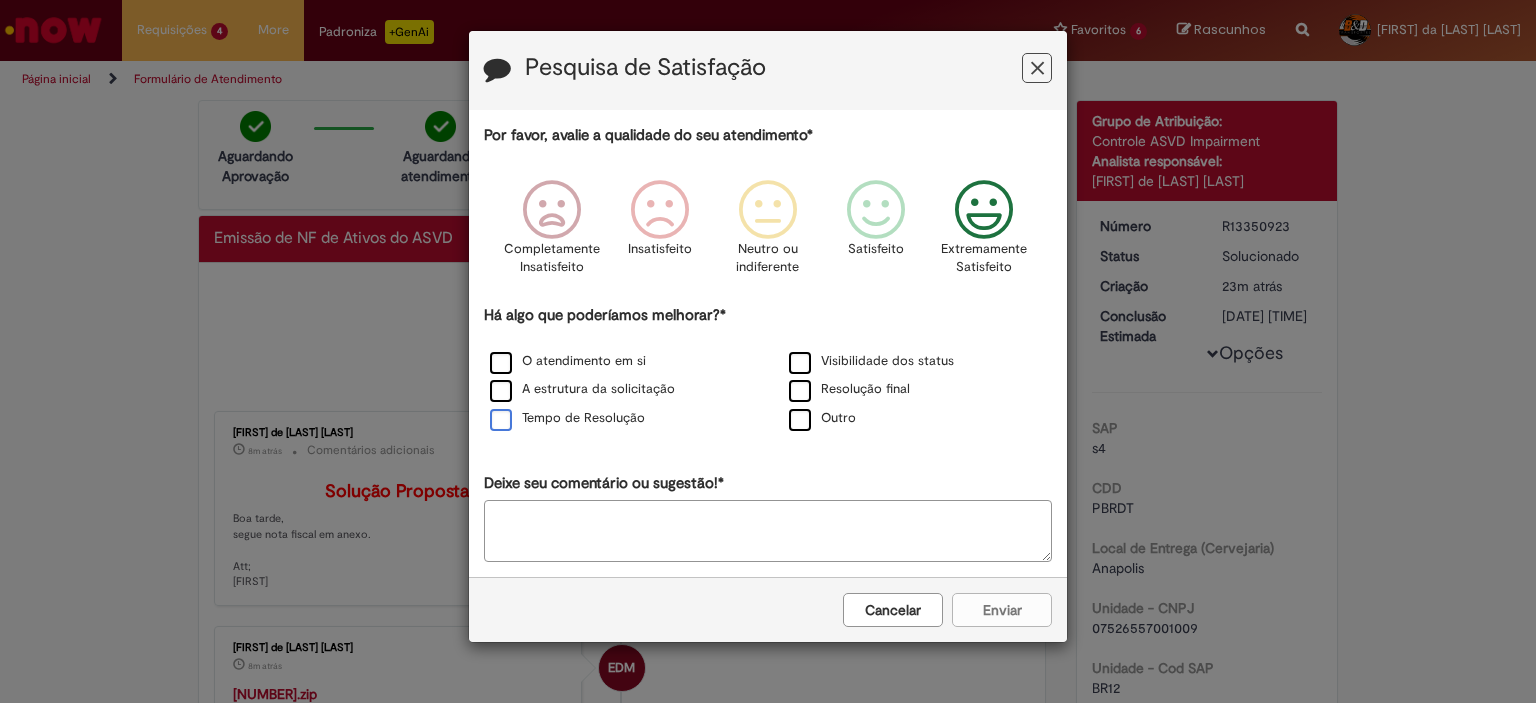 click on "Tempo de Resolução" at bounding box center [567, 418] 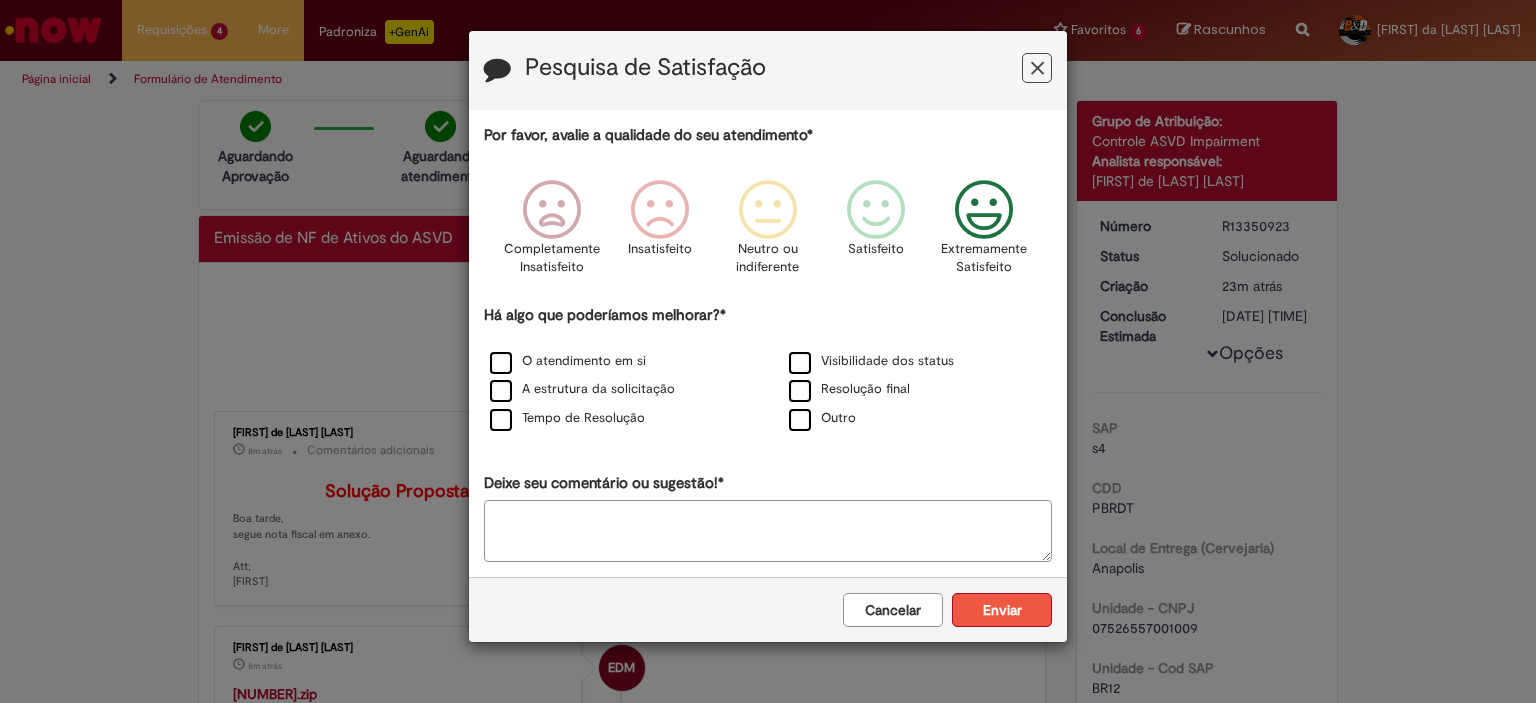 click on "Enviar" at bounding box center [1002, 610] 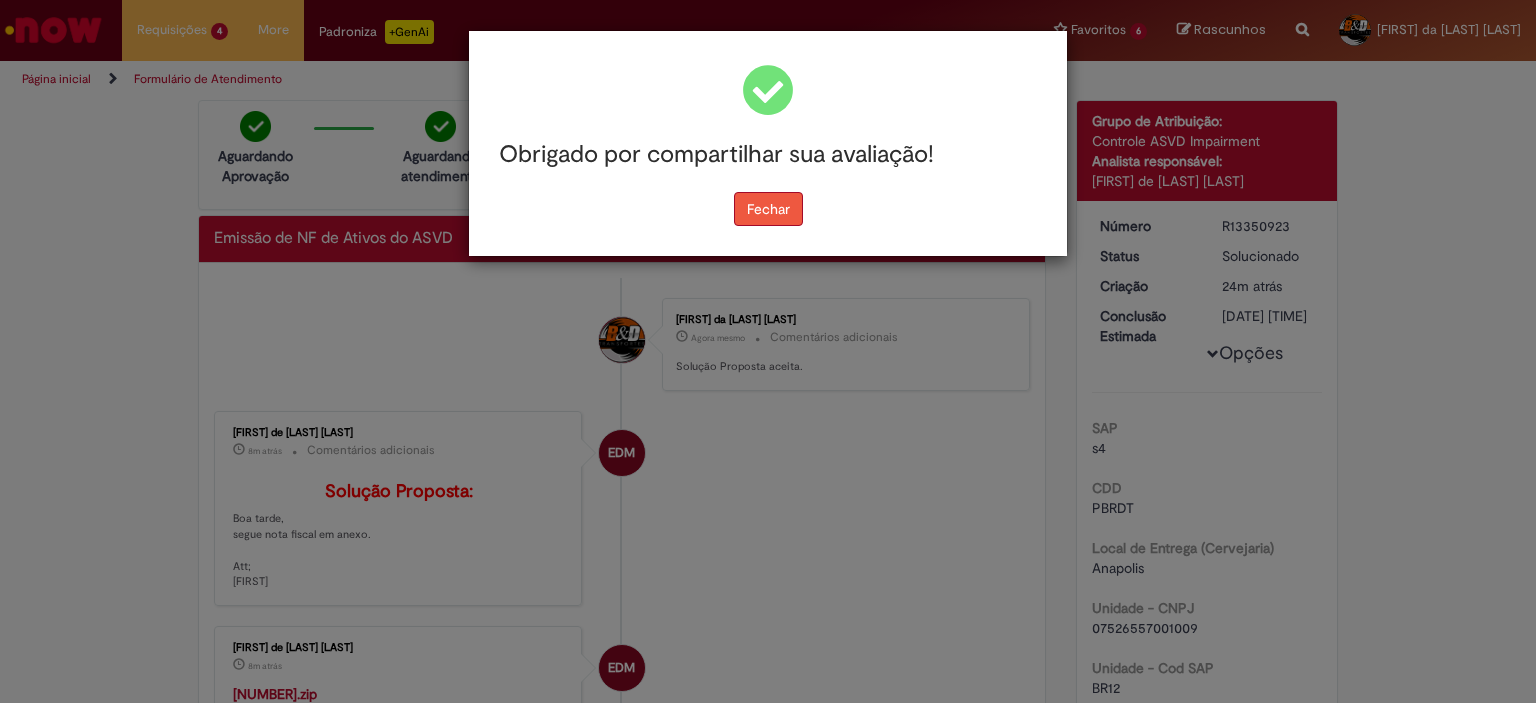 click on "Fechar" at bounding box center [768, 209] 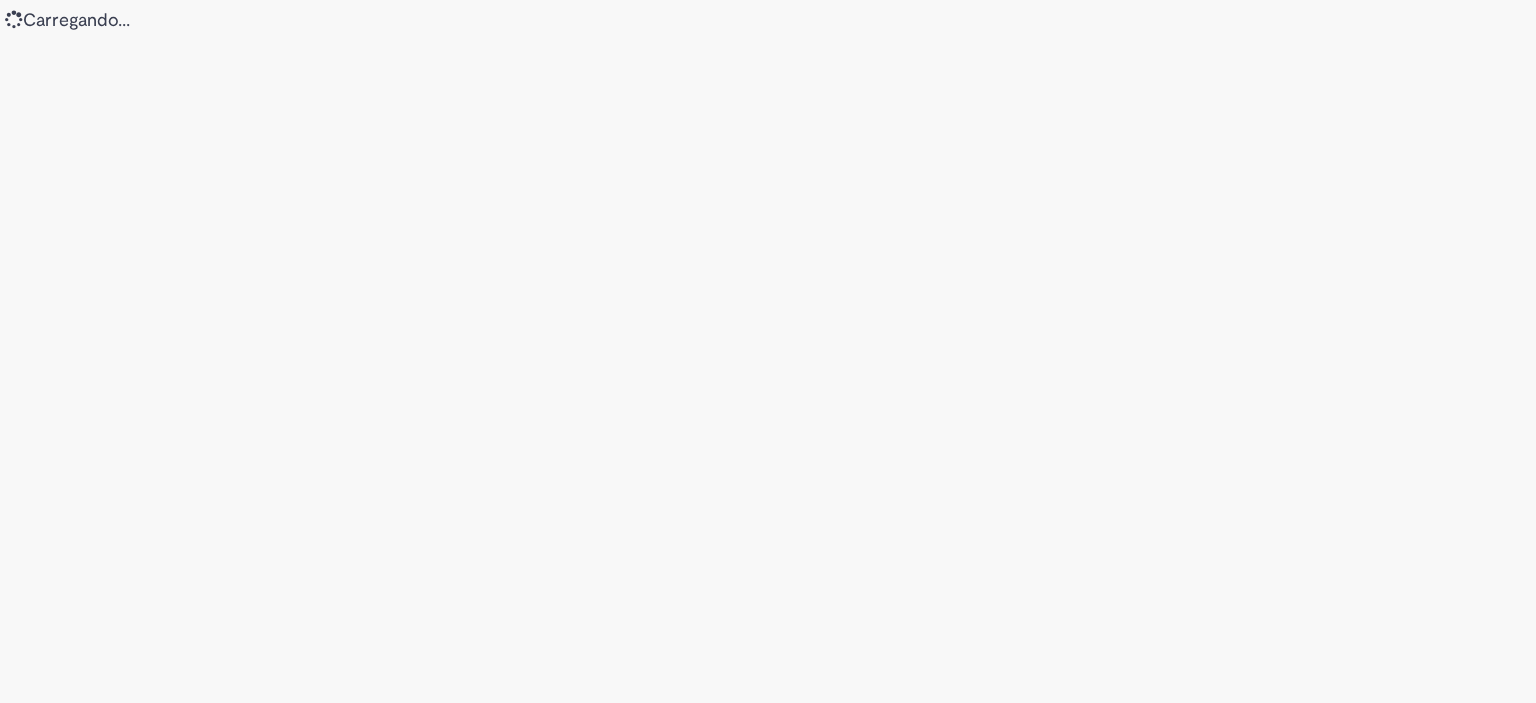 scroll, scrollTop: 0, scrollLeft: 0, axis: both 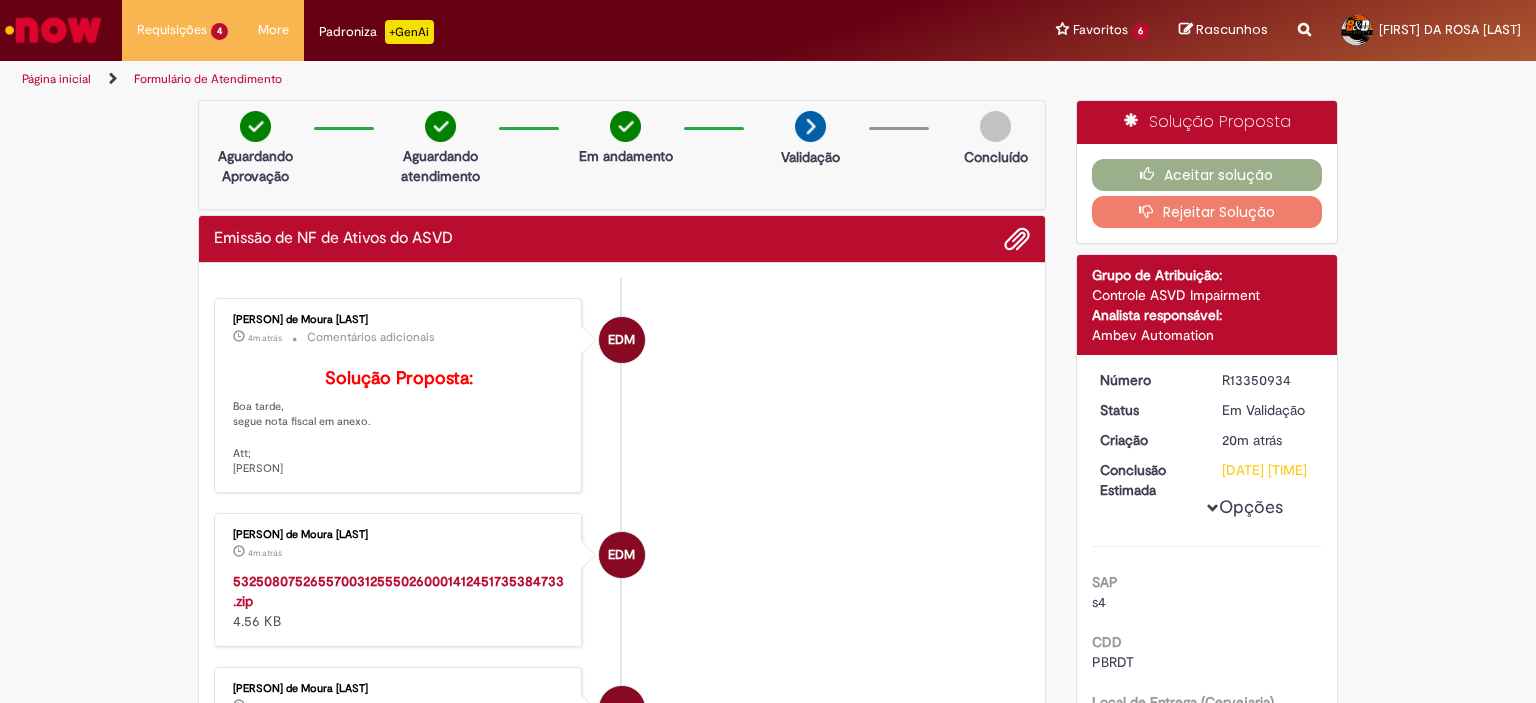 click on "[PERSON] de Moura [LAST]" at bounding box center [399, 601] 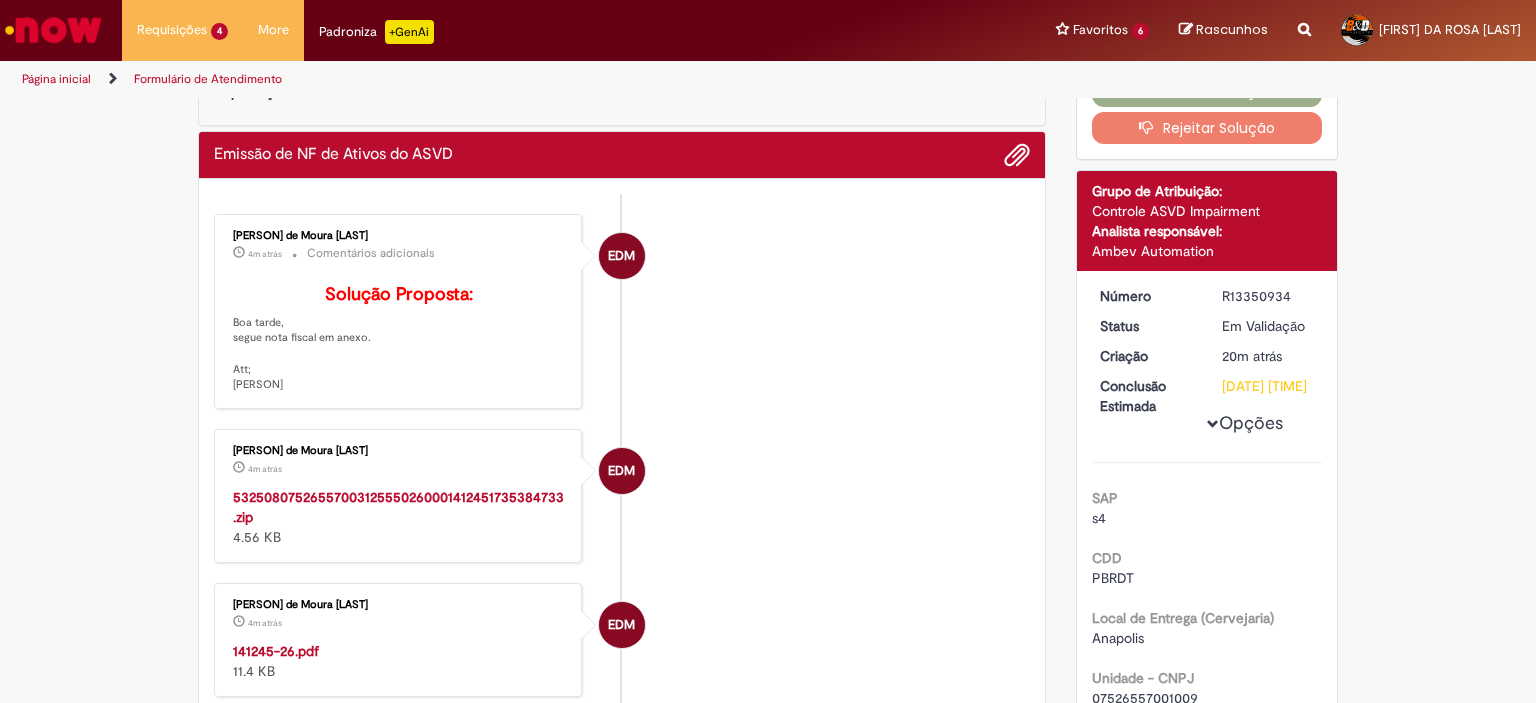 scroll, scrollTop: 200, scrollLeft: 0, axis: vertical 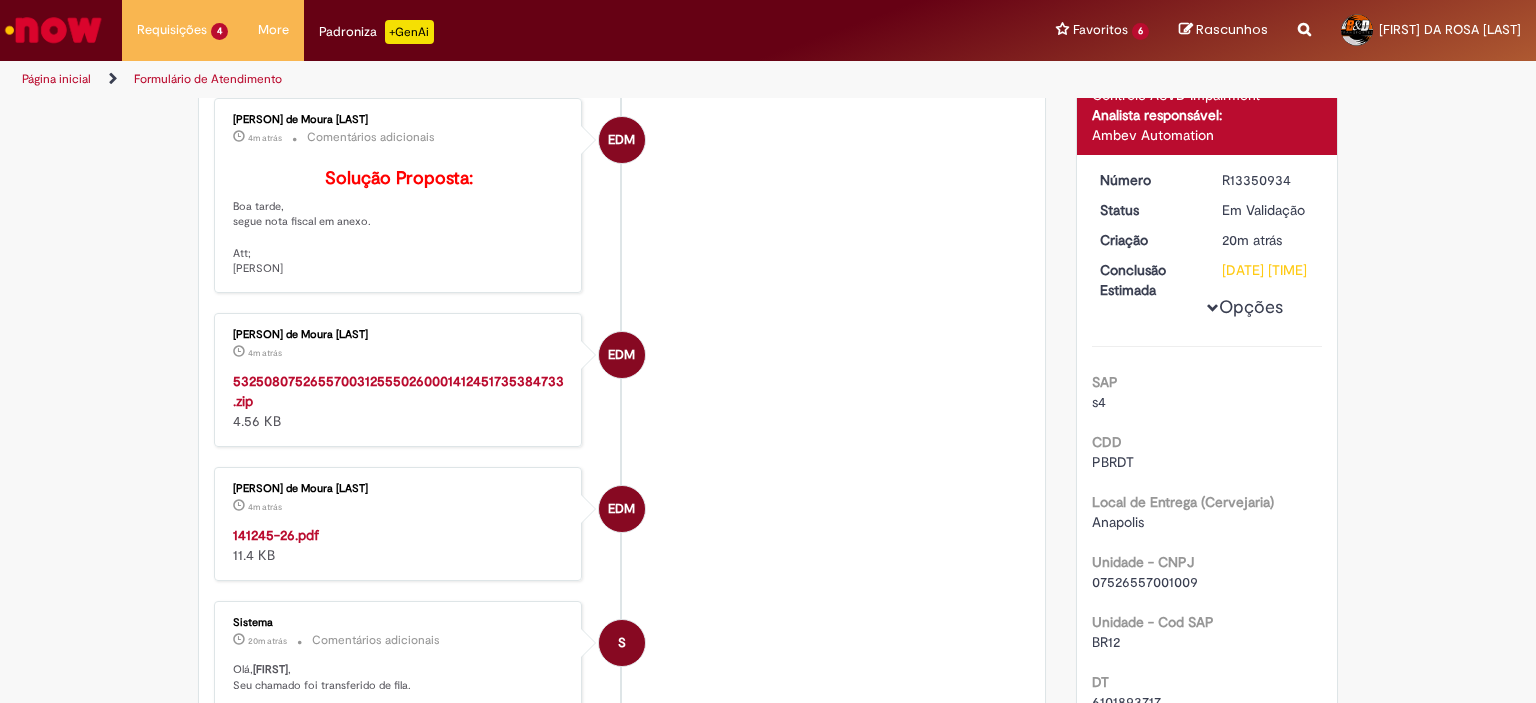 click on "141245-26.pdf" at bounding box center (276, 535) 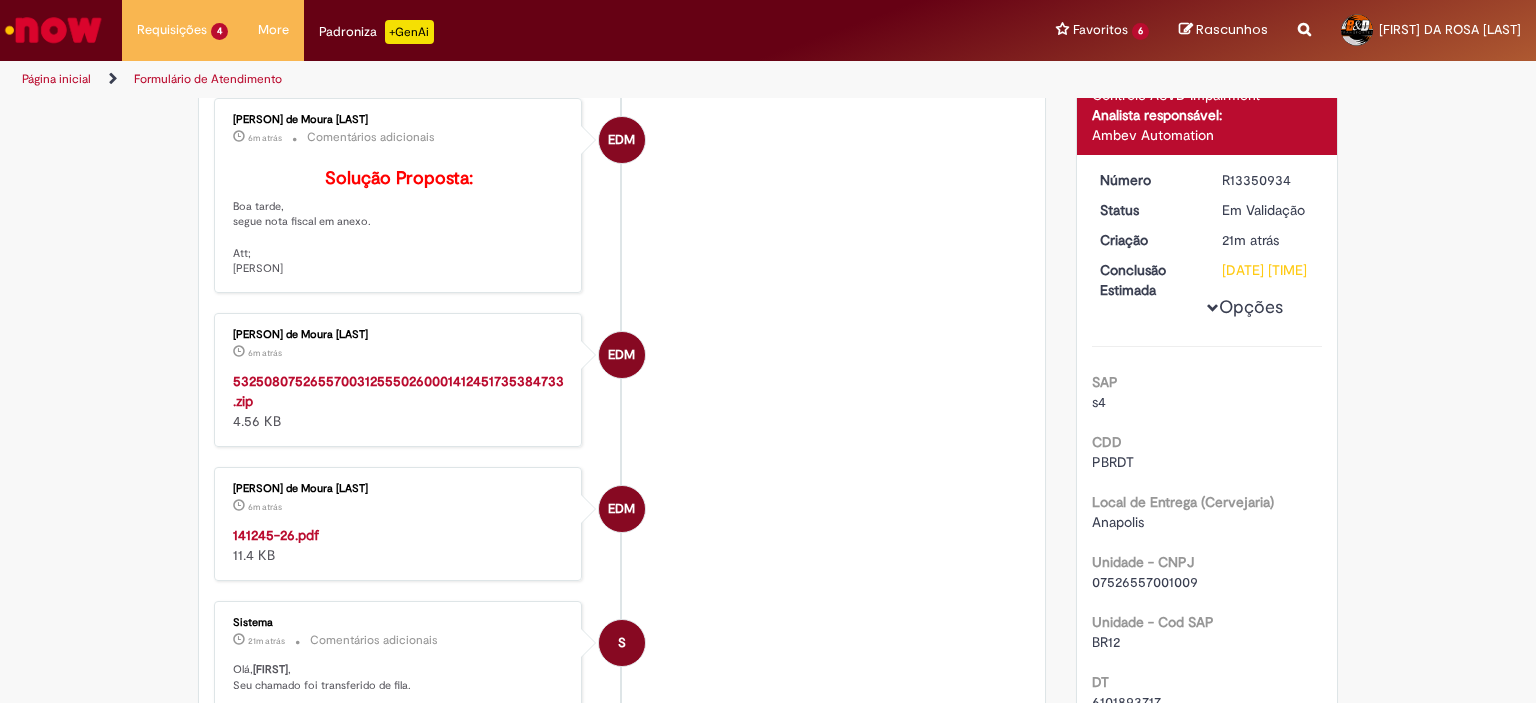 scroll, scrollTop: 0, scrollLeft: 0, axis: both 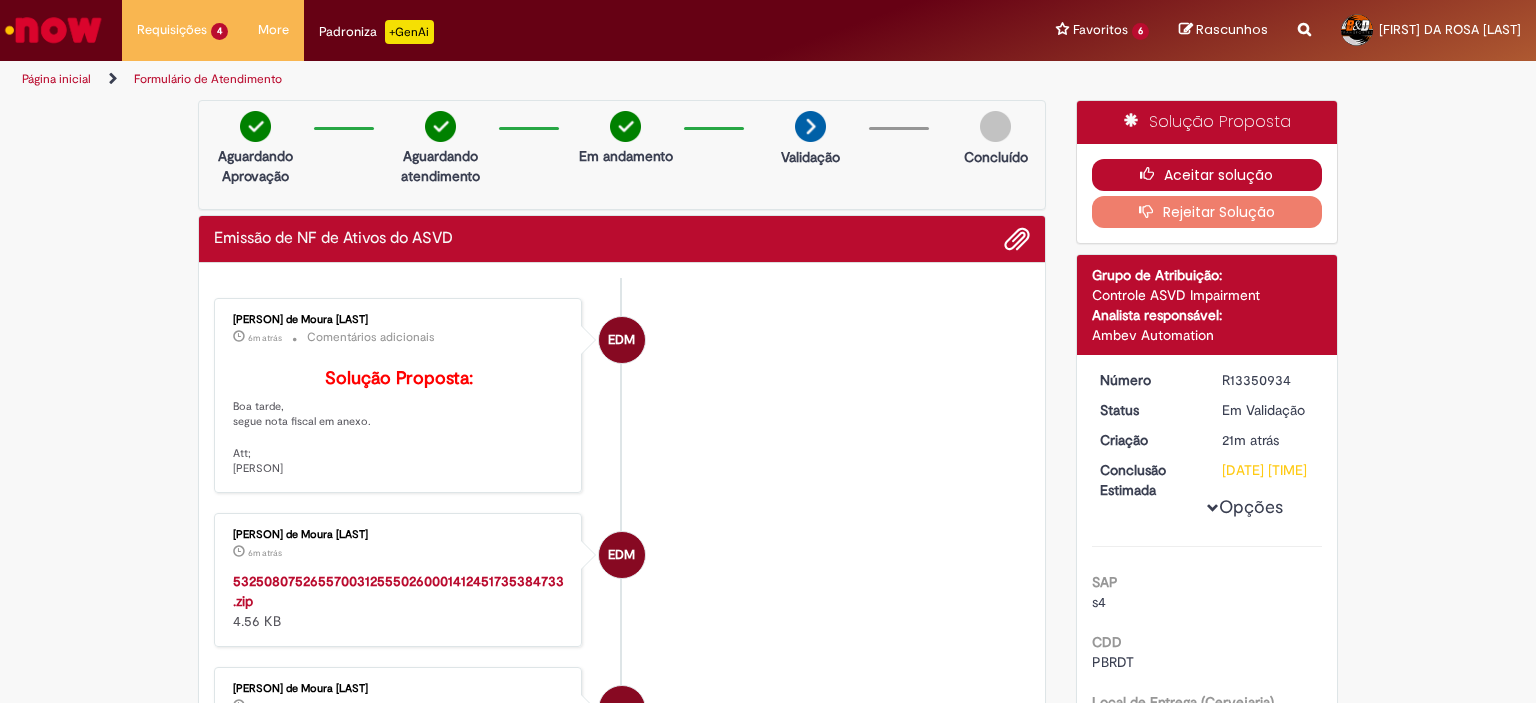 click on "Aceitar solução" at bounding box center (1207, 175) 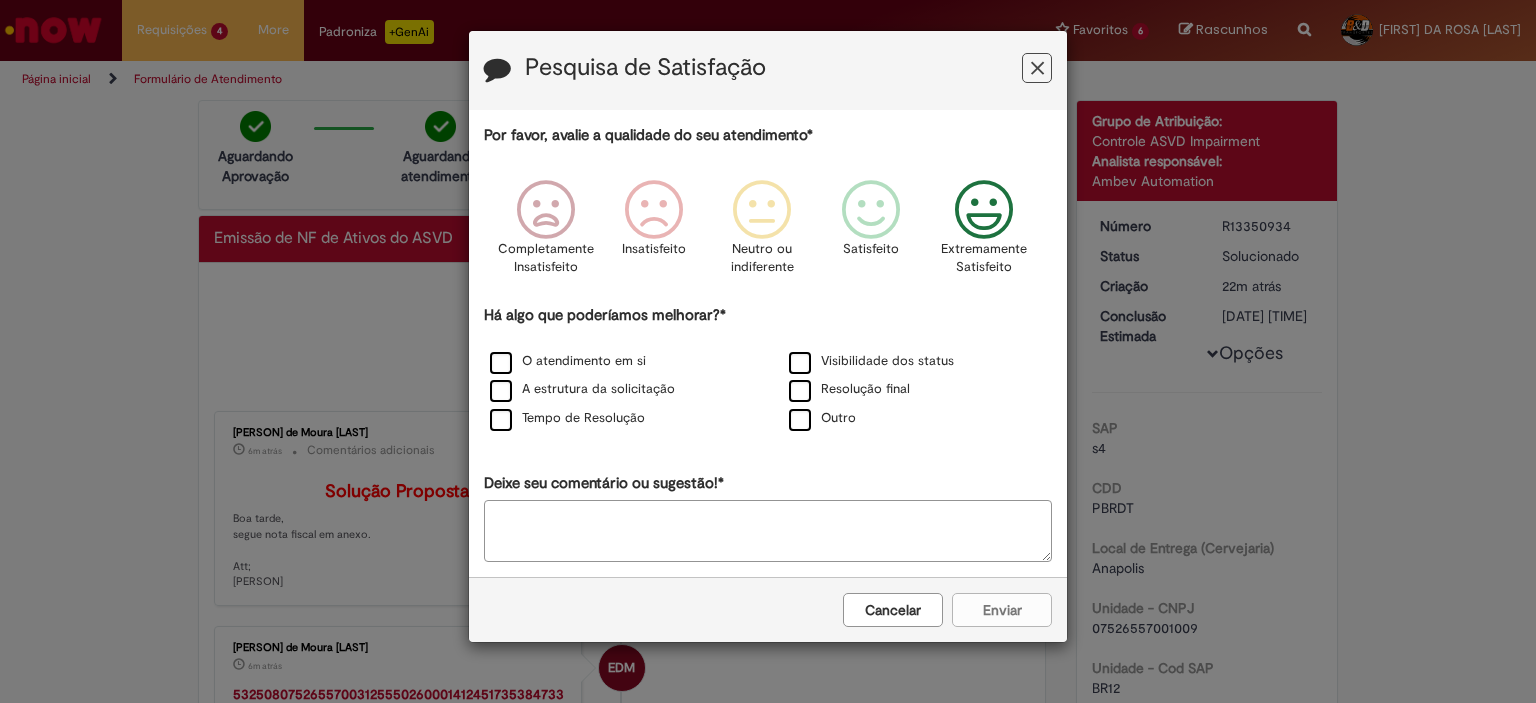 drag, startPoint x: 987, startPoint y: 243, endPoint x: 944, endPoint y: 269, distance: 50.24938 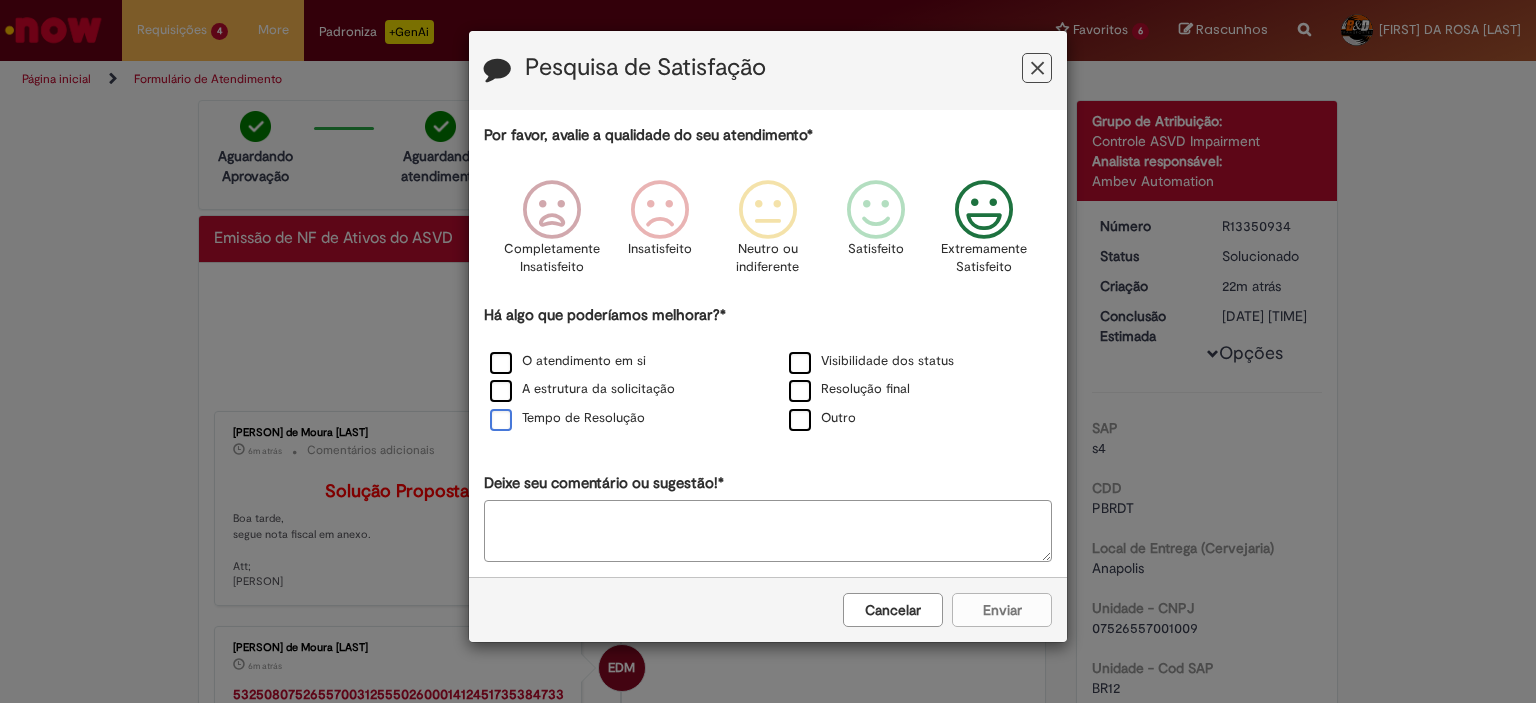 click on "Tempo de Resolução" at bounding box center [567, 418] 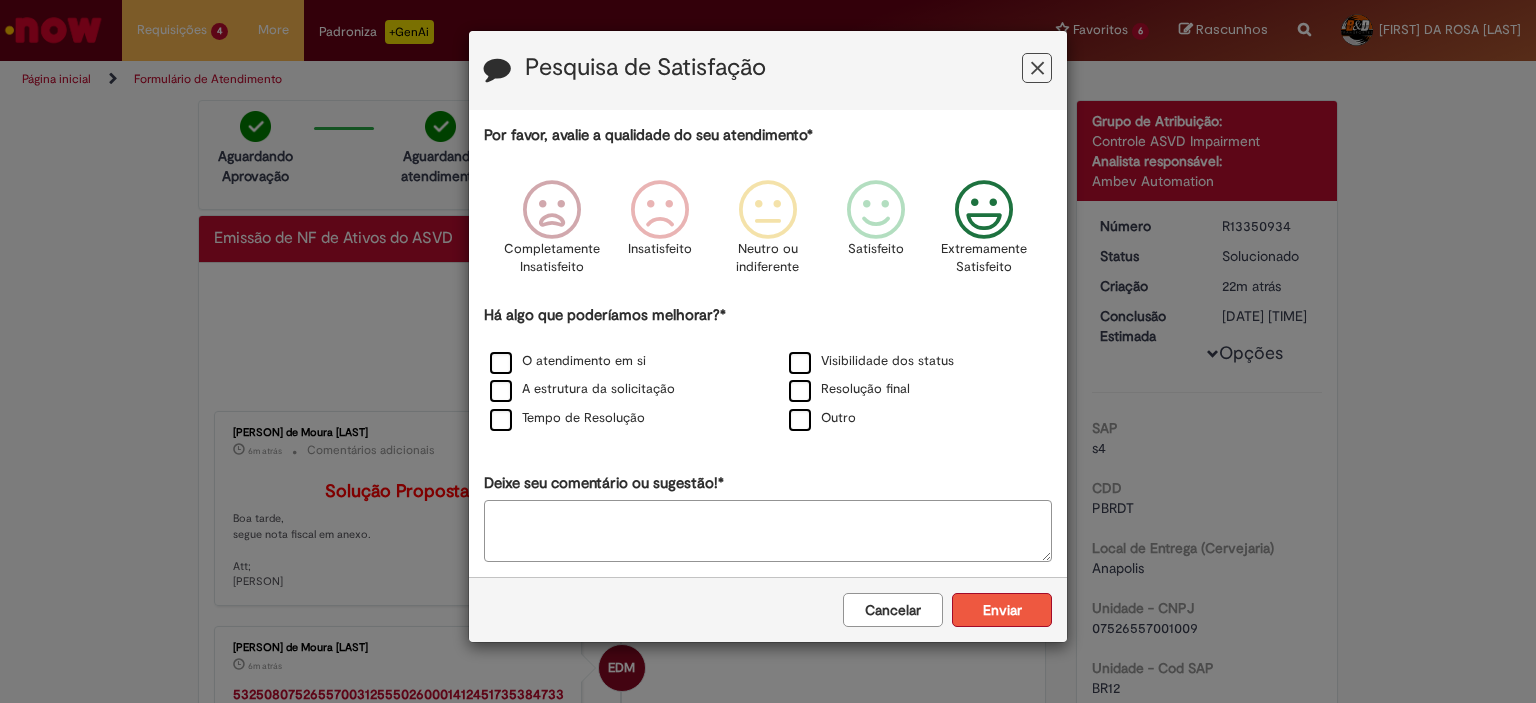 click on "Enviar" at bounding box center (1002, 610) 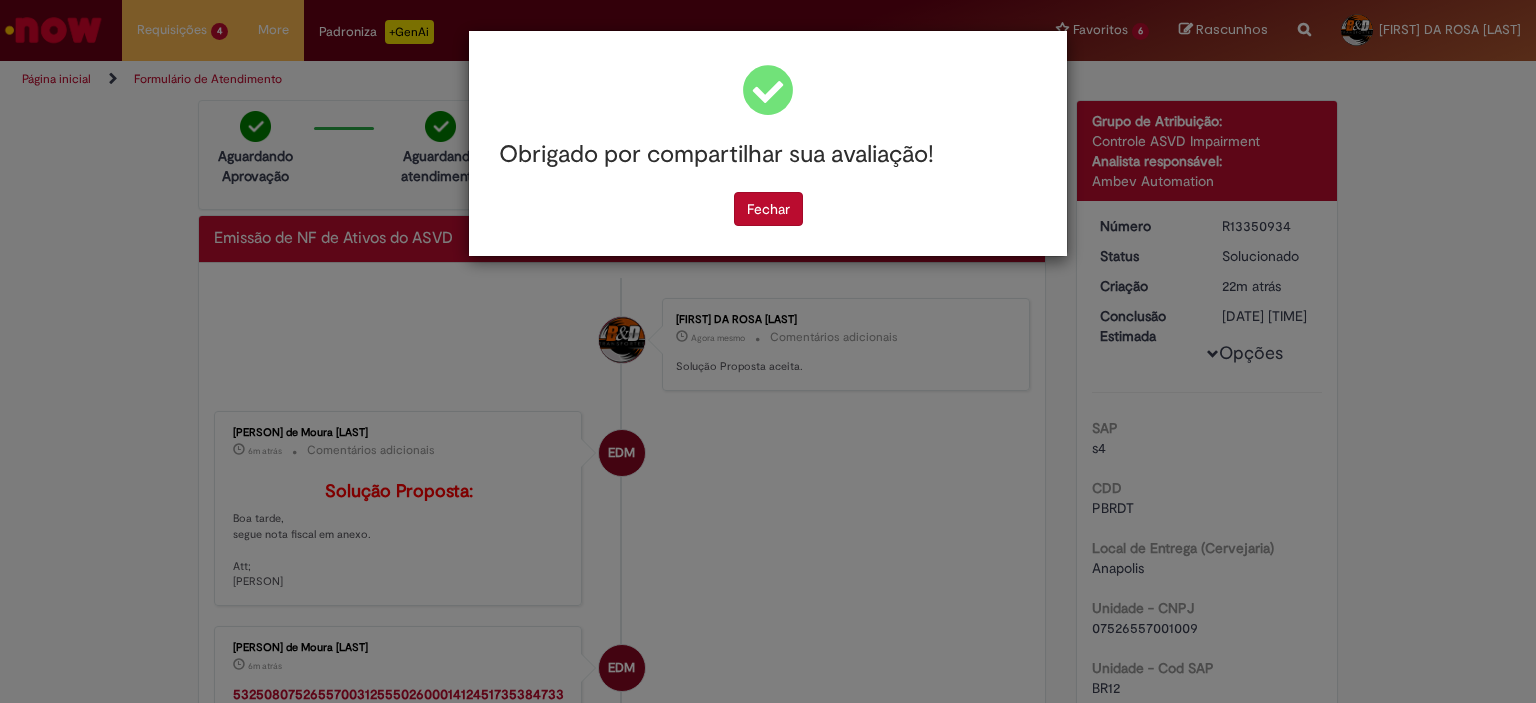 click on "Fechar" at bounding box center (768, 209) 